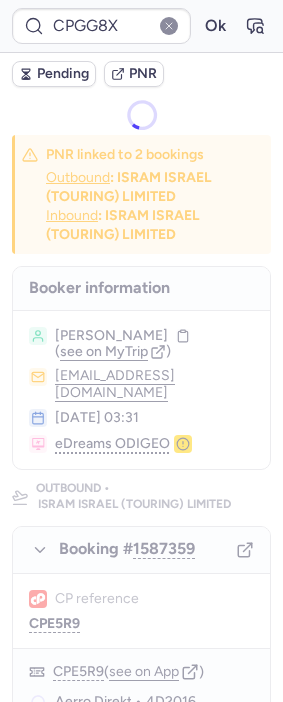 scroll, scrollTop: 0, scrollLeft: 0, axis: both 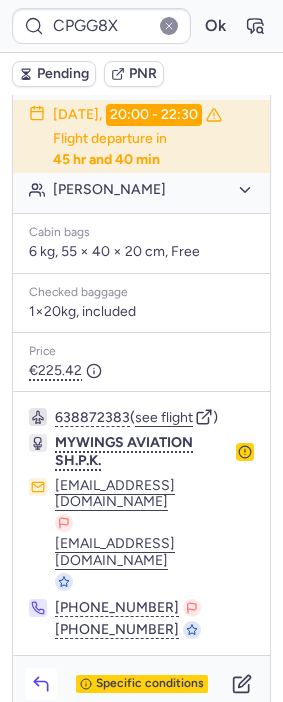 click 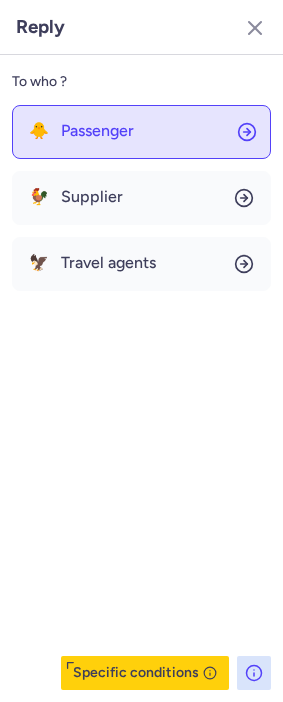 click on "🐥 Passenger" 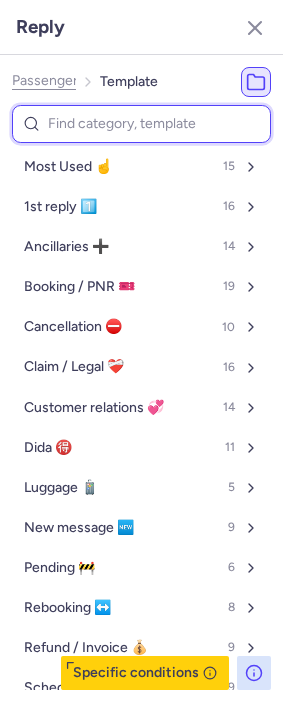click at bounding box center [141, 124] 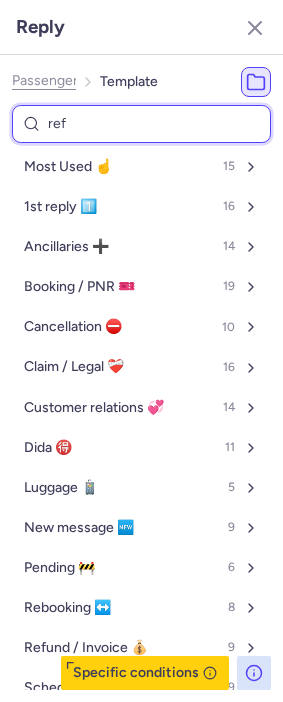 type on "refu" 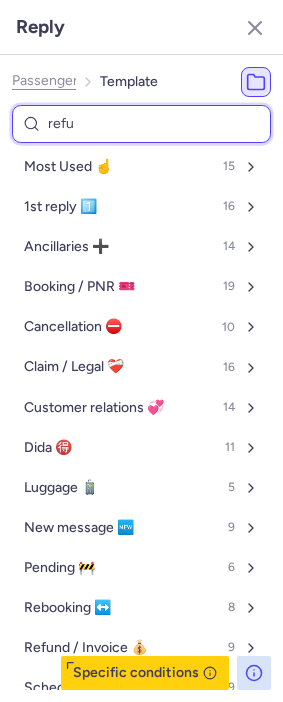 select on "en" 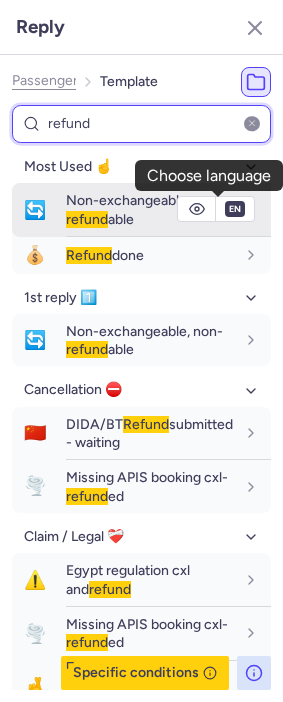 type on "refund" 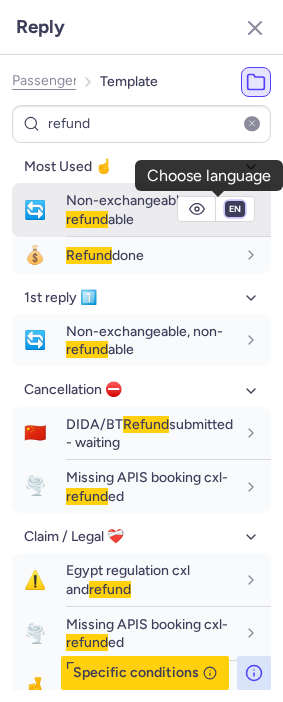 click on "fr en de nl pt es it ru" at bounding box center (235, 209) 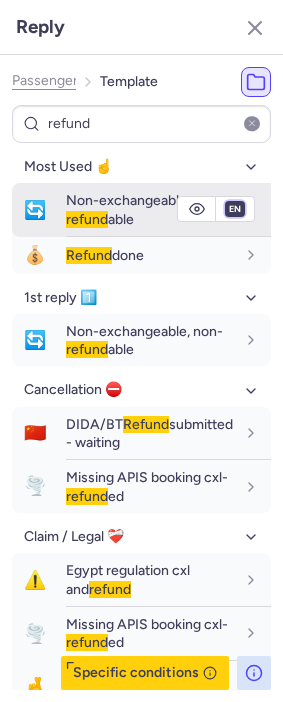 select on "de" 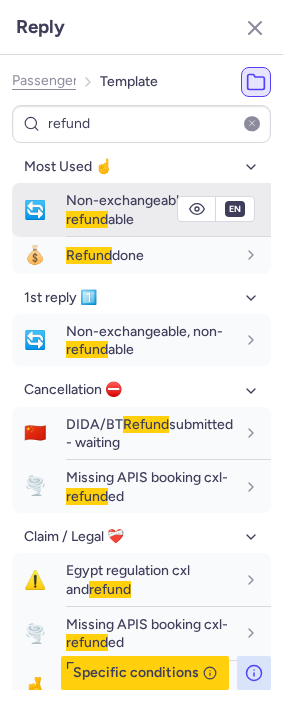 click on "fr en de nl pt es it ru" at bounding box center (235, 209) 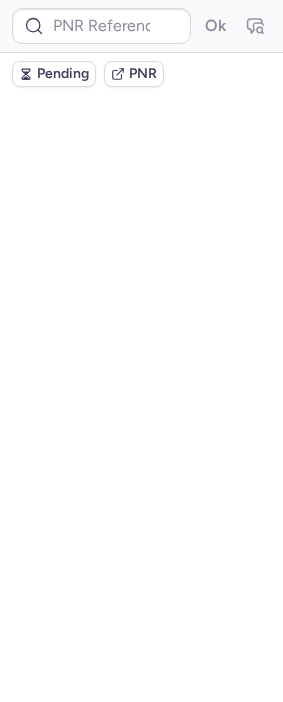 scroll, scrollTop: 0, scrollLeft: 0, axis: both 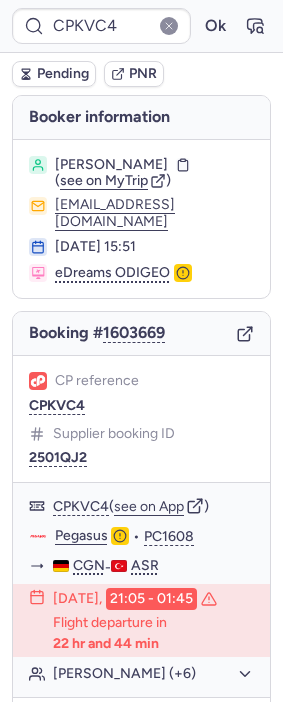 type on "CPE5R9" 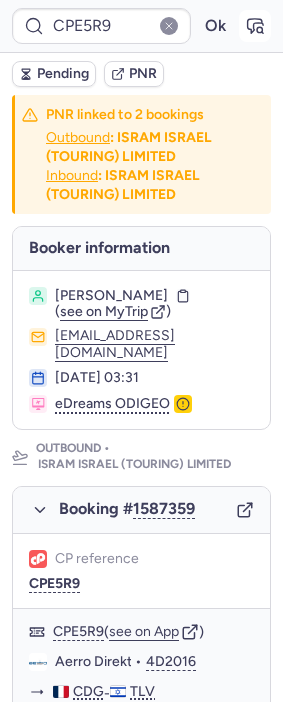 click 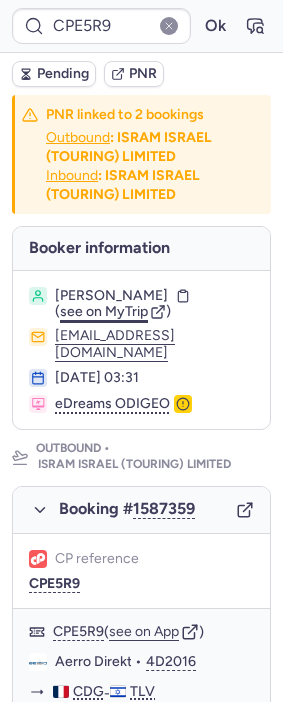 click on "see on MyTrip" at bounding box center (104, 311) 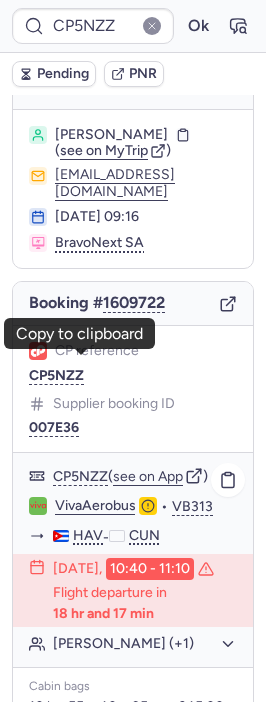 scroll, scrollTop: 0, scrollLeft: 0, axis: both 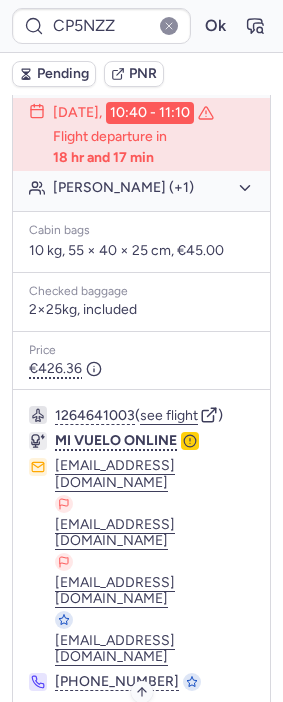 click on "Specific conditions" at bounding box center (150, 736) 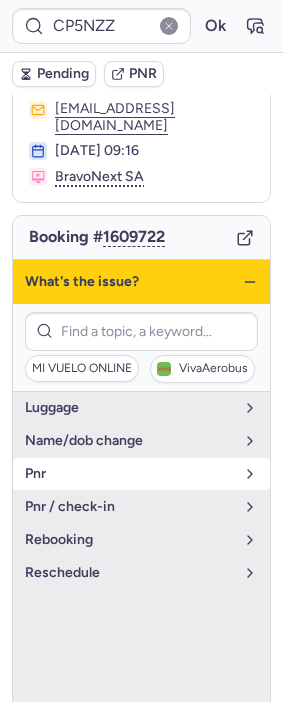 click on "pnr" at bounding box center [129, 474] 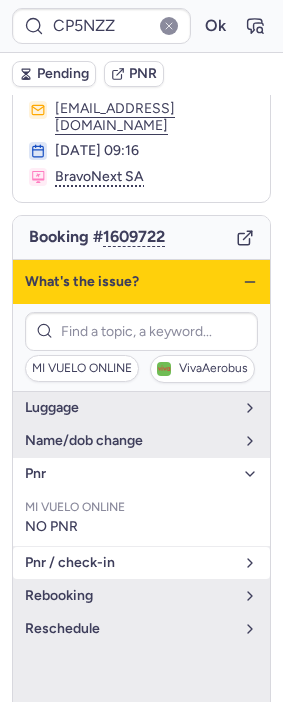 click on "pnr / check-in" at bounding box center [141, 563] 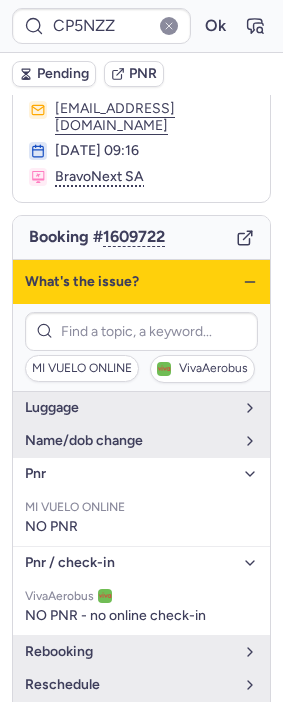 click 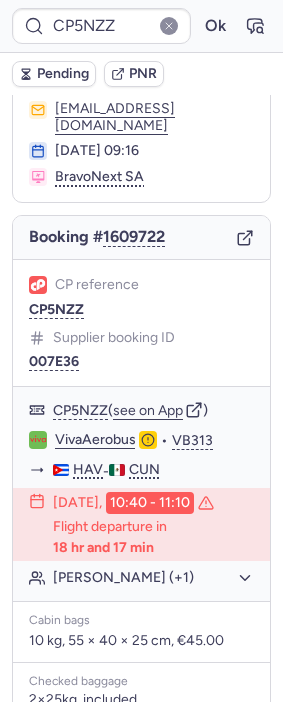 click 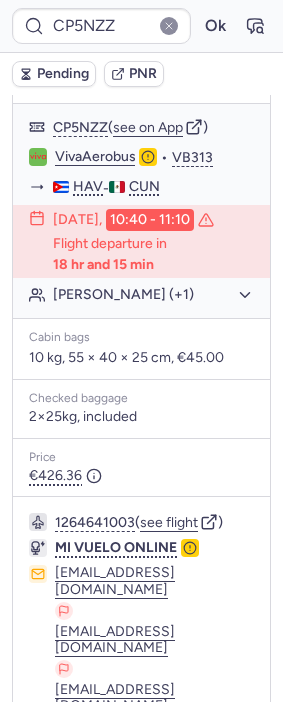 scroll, scrollTop: 429, scrollLeft: 0, axis: vertical 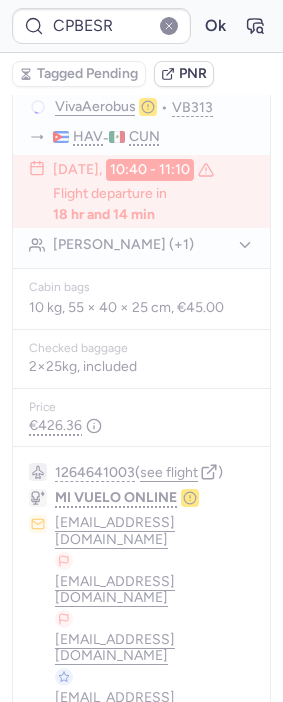 type on "CPFCJG" 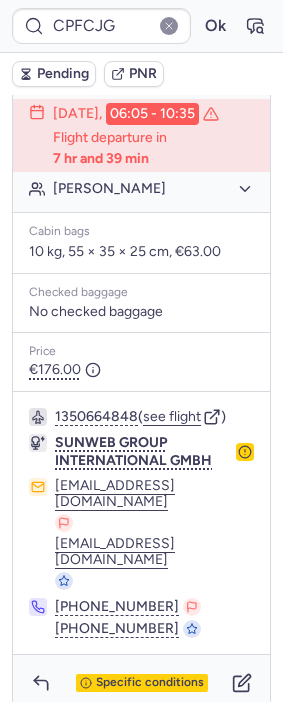scroll, scrollTop: 558, scrollLeft: 0, axis: vertical 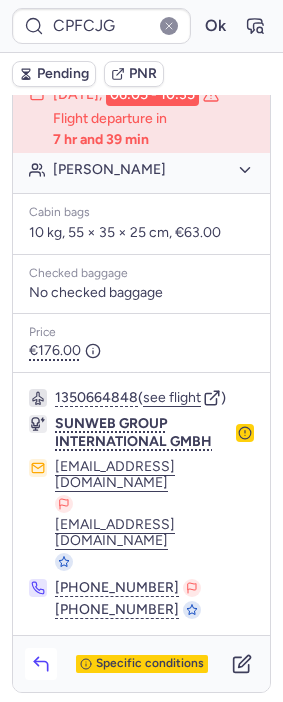 click 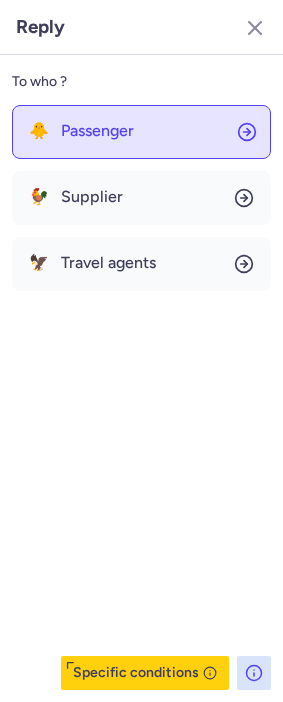 click on "Passenger" at bounding box center [97, 131] 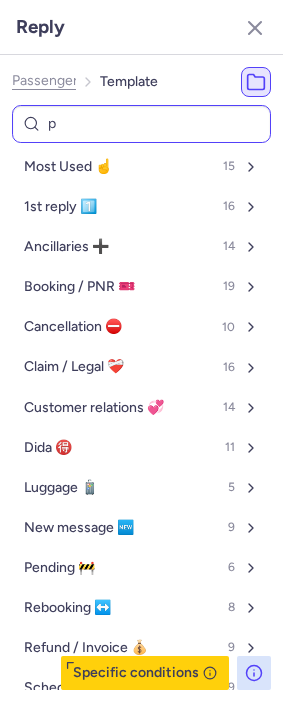 type on "pn" 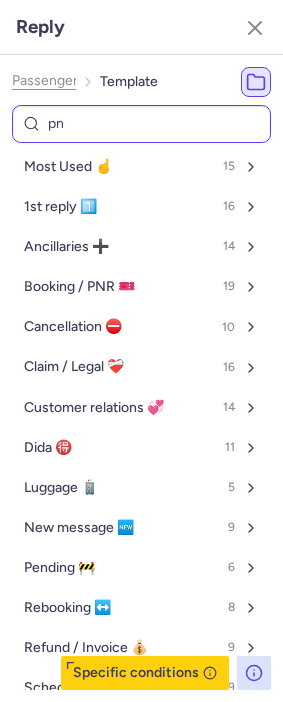 select on "en" 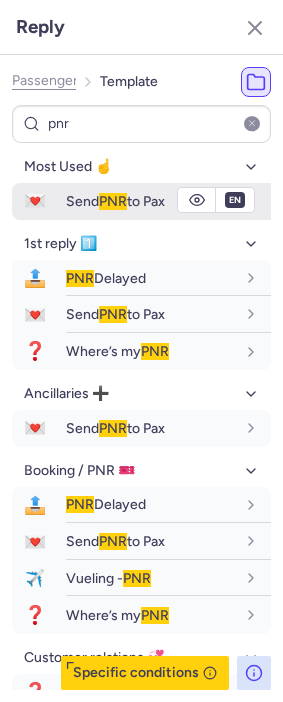 type on "pnr" 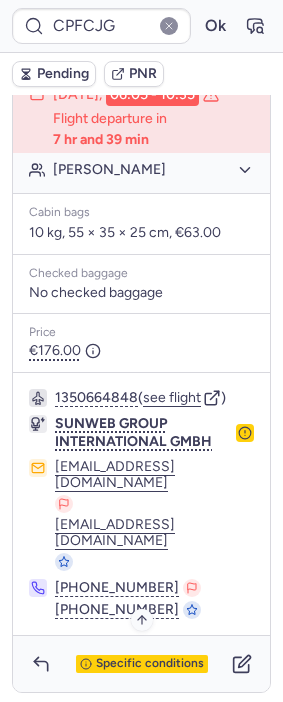 click on "Specific conditions" at bounding box center (150, 664) 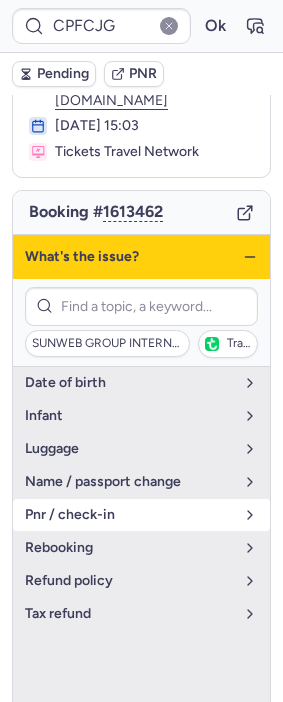 click on "pnr / check-in" at bounding box center (129, 515) 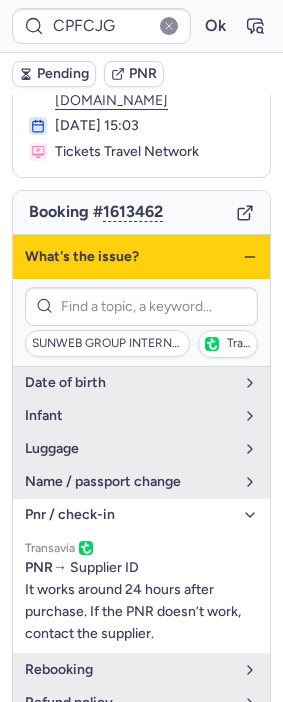 click 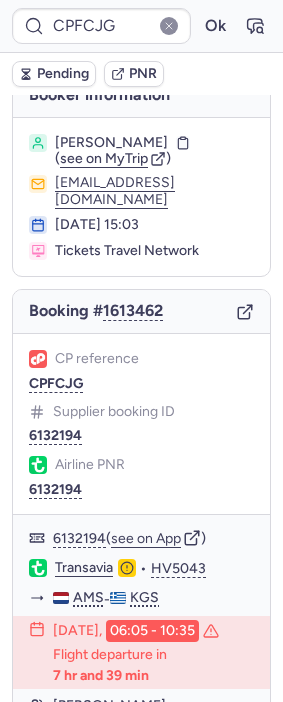 scroll, scrollTop: 0, scrollLeft: 0, axis: both 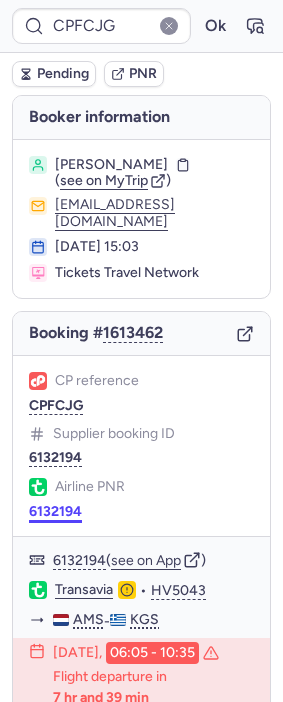 click on "6132194" at bounding box center [55, 512] 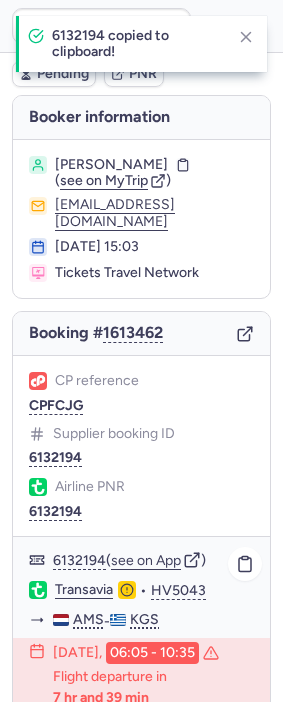 click on "Transavia" 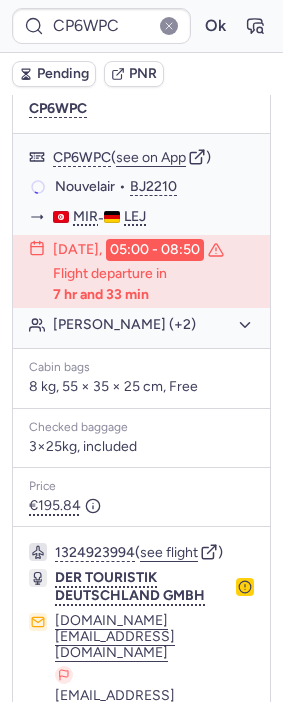 scroll, scrollTop: 406, scrollLeft: 0, axis: vertical 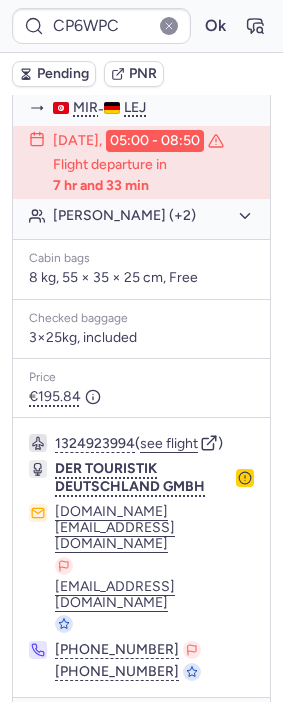 click on "Specific conditions" at bounding box center [150, 726] 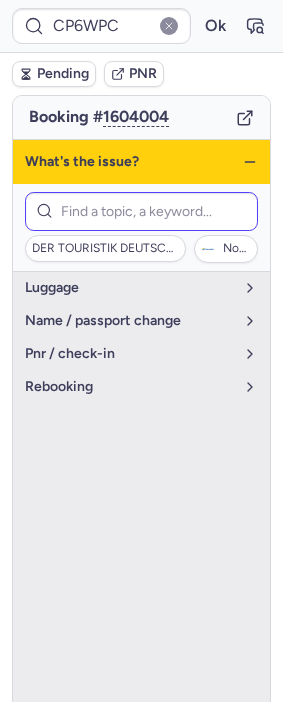 scroll, scrollTop: 184, scrollLeft: 0, axis: vertical 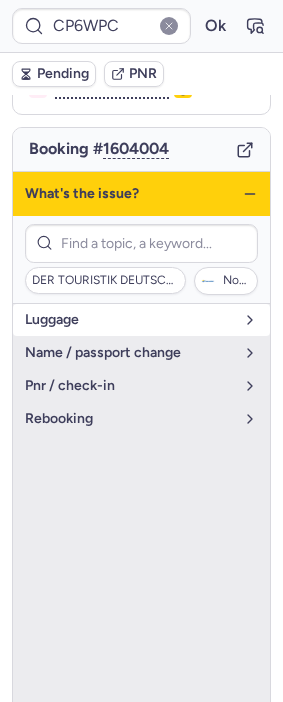 click on "luggage" at bounding box center (141, 320) 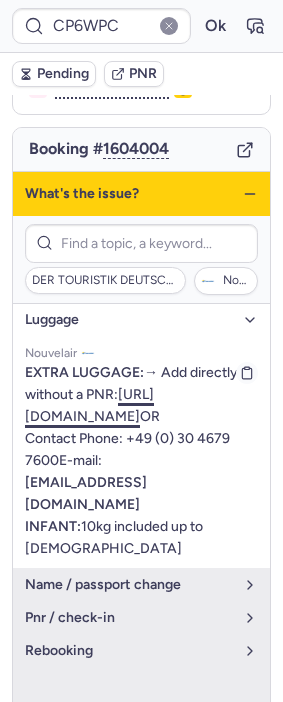 click on "[URL][DOMAIN_NAME]" at bounding box center (89, 405) 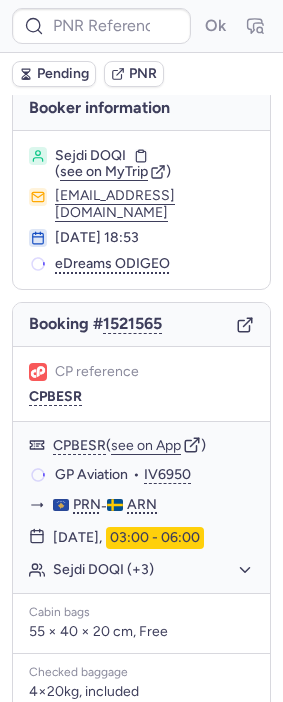 scroll, scrollTop: 0, scrollLeft: 0, axis: both 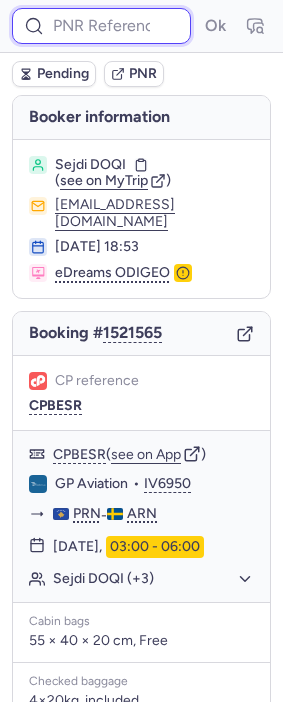 click at bounding box center [101, 26] 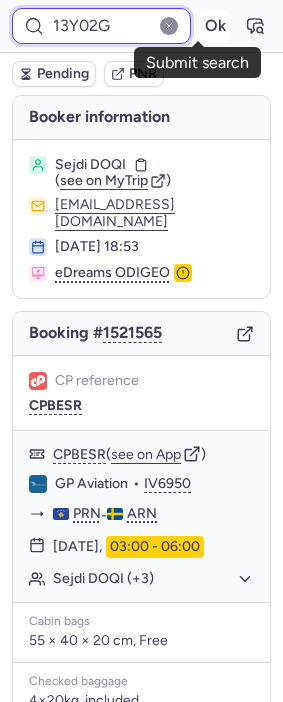 type on "13Y02G" 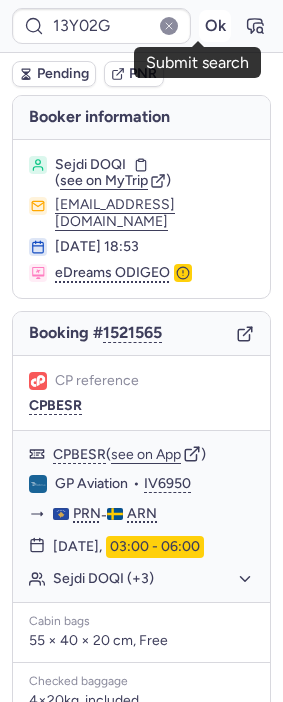 click on "Ok" at bounding box center (215, 26) 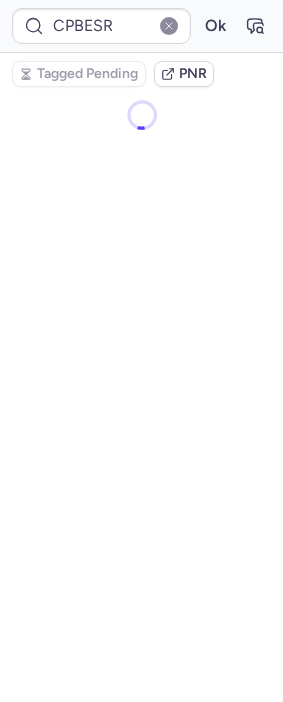 type on "CPKVC4" 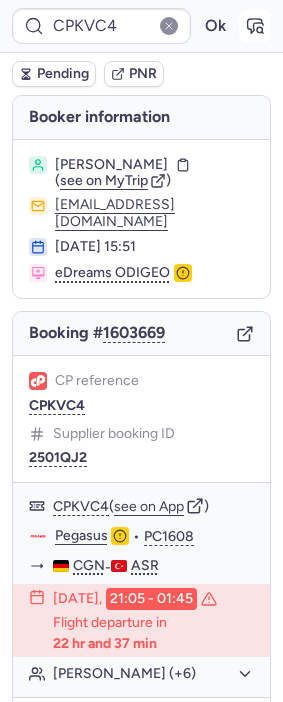 click 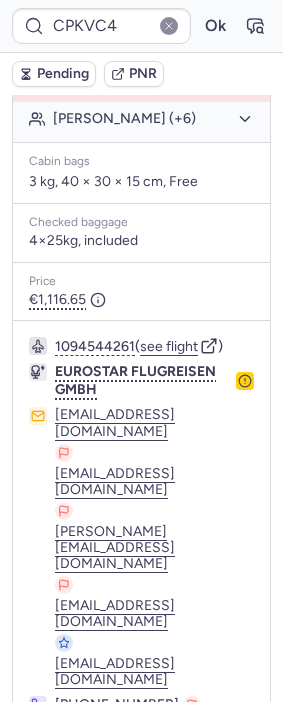 scroll, scrollTop: 568, scrollLeft: 0, axis: vertical 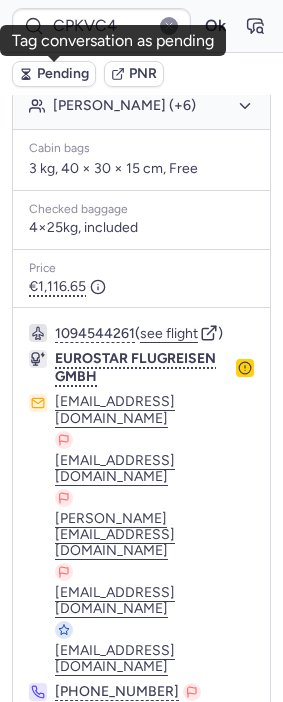 click on "Pending" at bounding box center [63, 74] 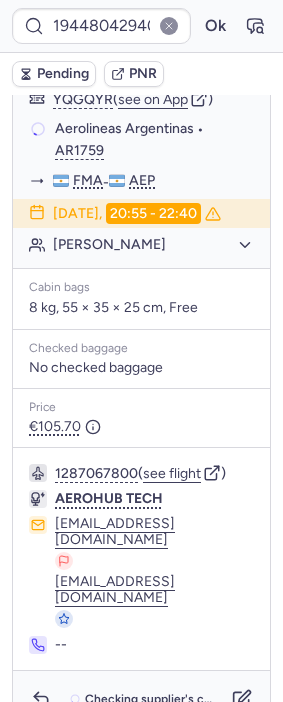 scroll, scrollTop: 462, scrollLeft: 0, axis: vertical 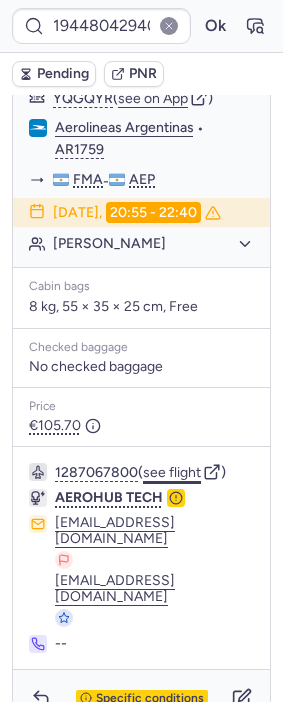 click on "see flight" 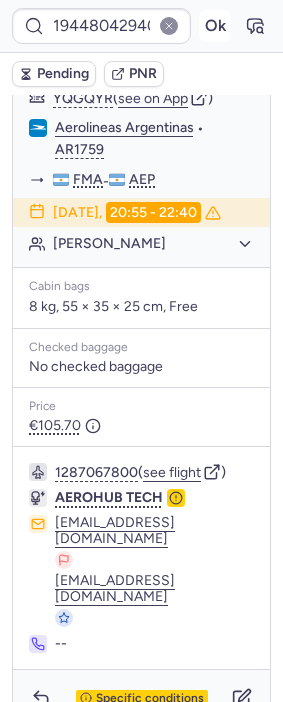 click on "Ok" at bounding box center [215, 26] 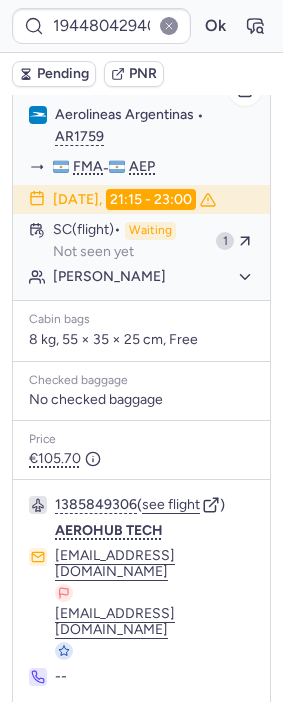 scroll, scrollTop: 462, scrollLeft: 0, axis: vertical 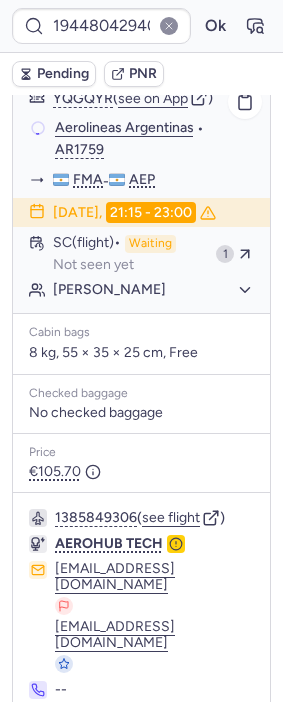 type on "CPKVC4" 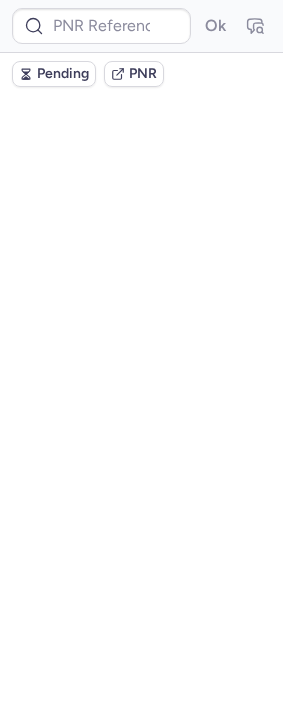 scroll, scrollTop: 462, scrollLeft: 0, axis: vertical 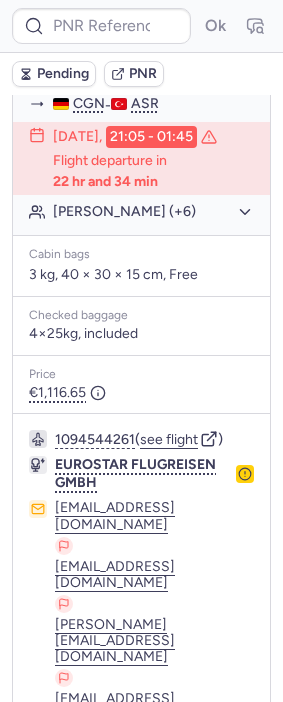 type on "CPKVC4" 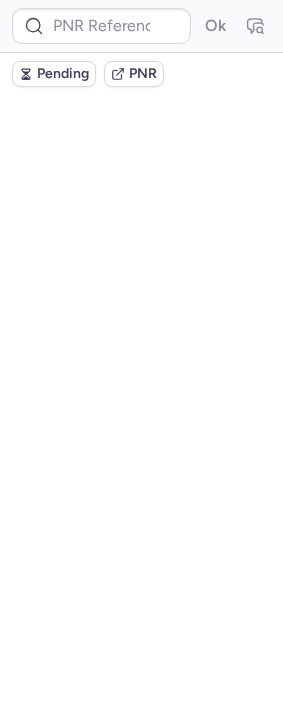 scroll, scrollTop: 0, scrollLeft: 0, axis: both 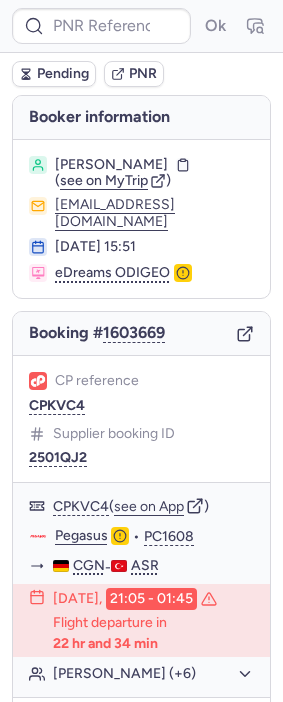 type on "CPKVC4" 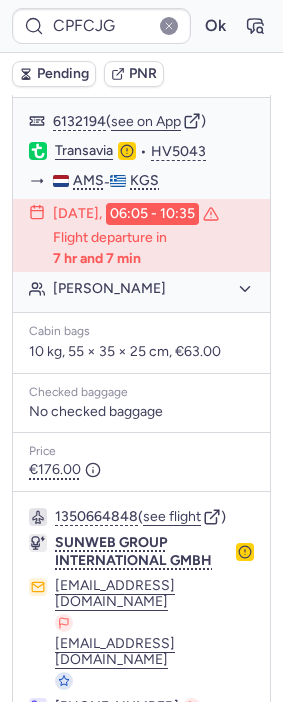 scroll, scrollTop: 444, scrollLeft: 0, axis: vertical 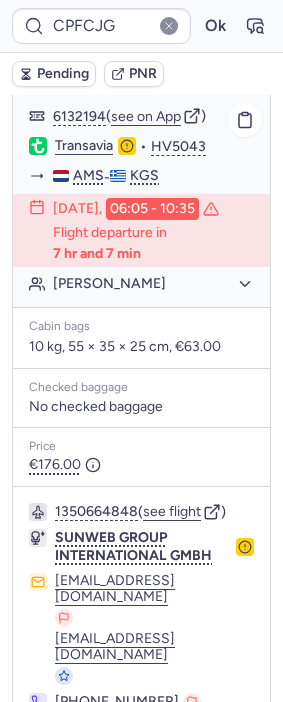 click on "[PERSON_NAME]" 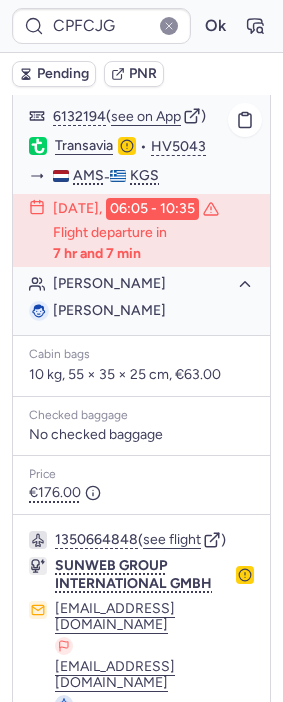 click on "[PERSON_NAME]" at bounding box center (109, 310) 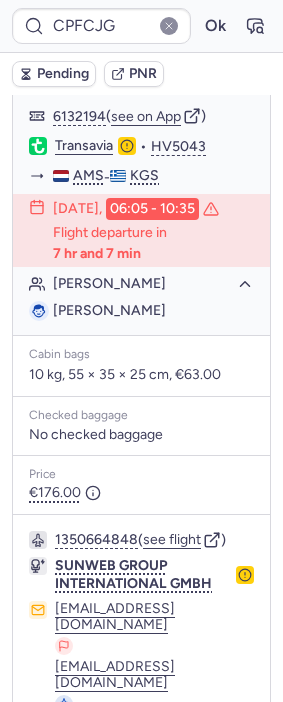 copy on "VAN DER [PERSON_NAME]" 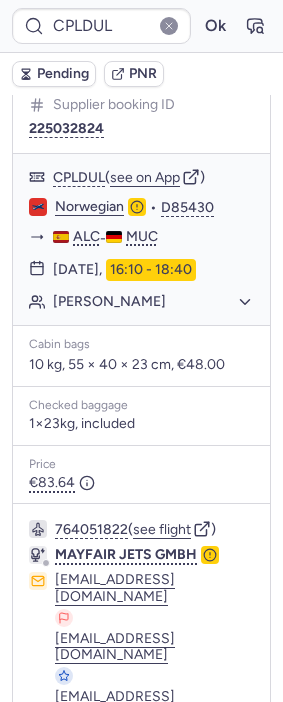 scroll, scrollTop: 333, scrollLeft: 0, axis: vertical 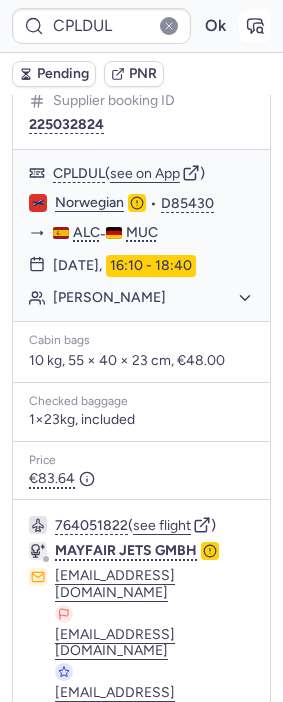 click 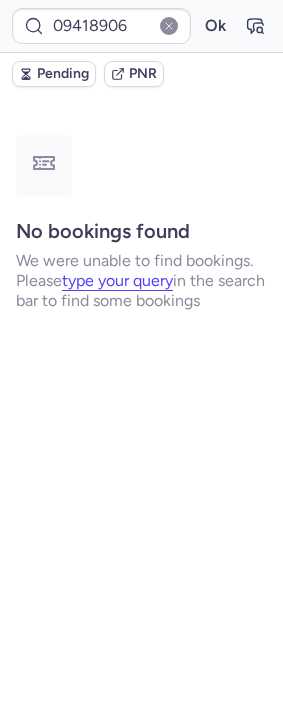 scroll, scrollTop: 0, scrollLeft: 0, axis: both 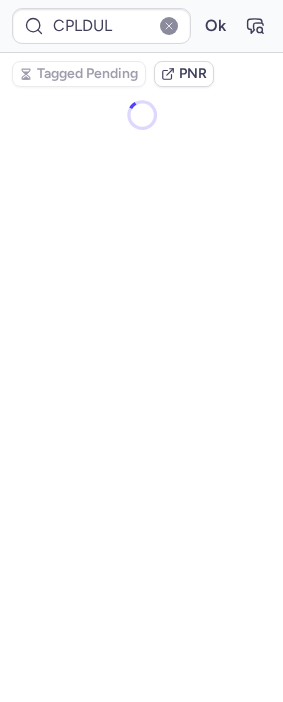 type on "CPOO6H" 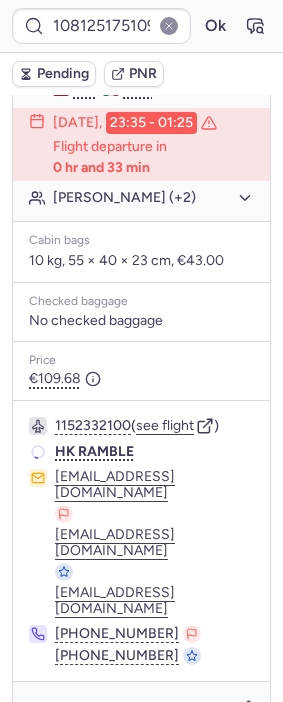 scroll, scrollTop: 585, scrollLeft: 0, axis: vertical 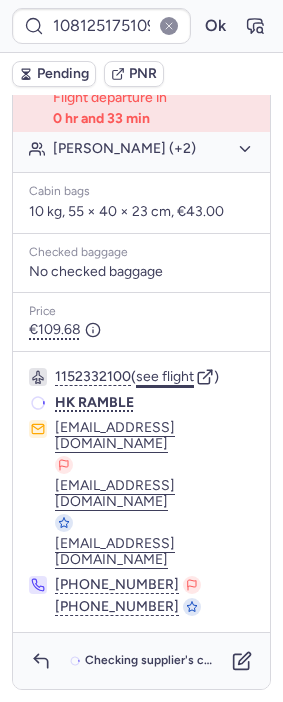 click on "see flight" 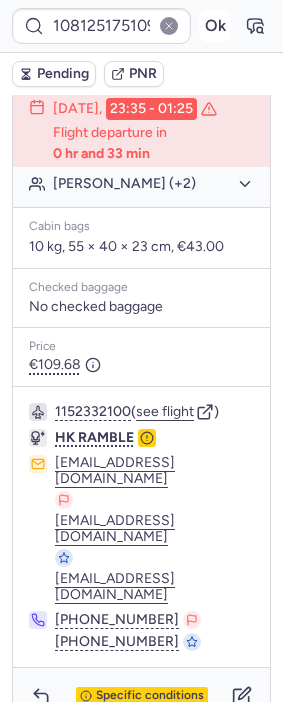 scroll, scrollTop: 474, scrollLeft: 0, axis: vertical 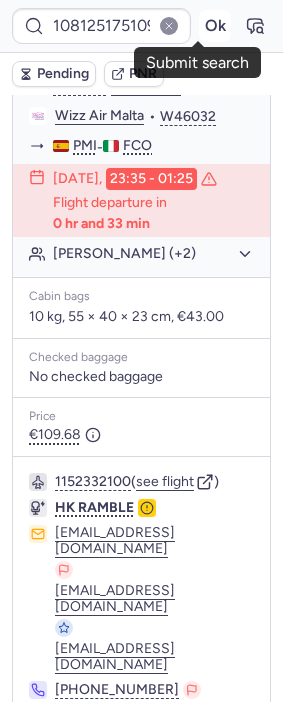 click on "Ok" at bounding box center [215, 26] 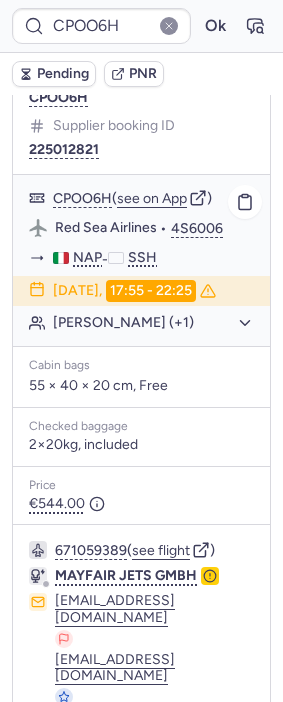 scroll, scrollTop: 490, scrollLeft: 0, axis: vertical 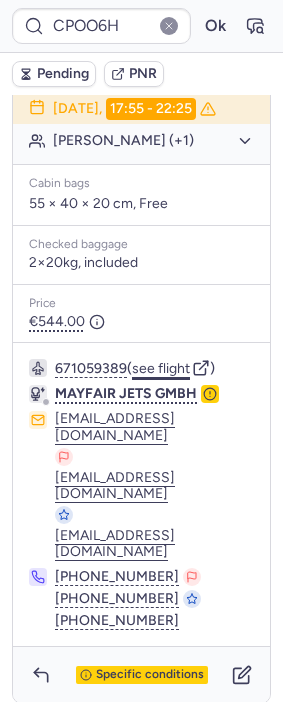 click on "see flight" 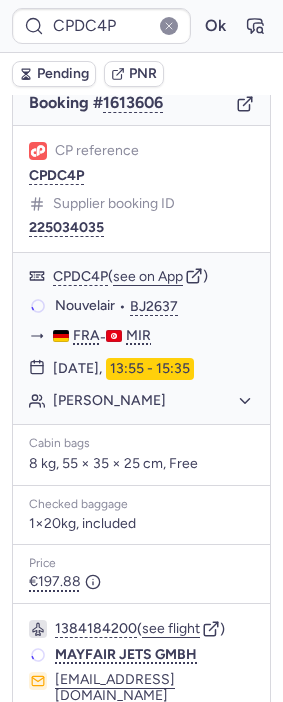 scroll, scrollTop: 242, scrollLeft: 0, axis: vertical 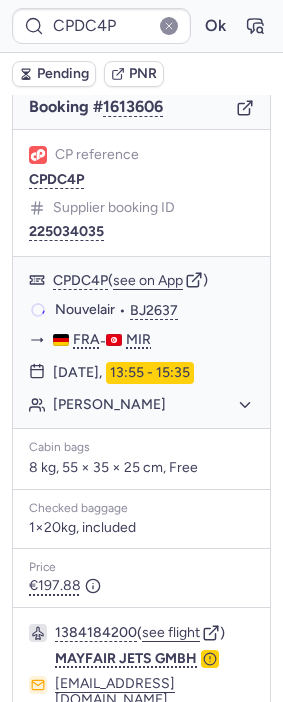 type on "CP9BVB" 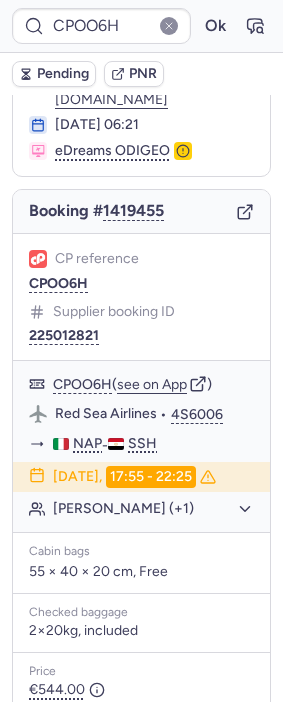 scroll, scrollTop: 490, scrollLeft: 0, axis: vertical 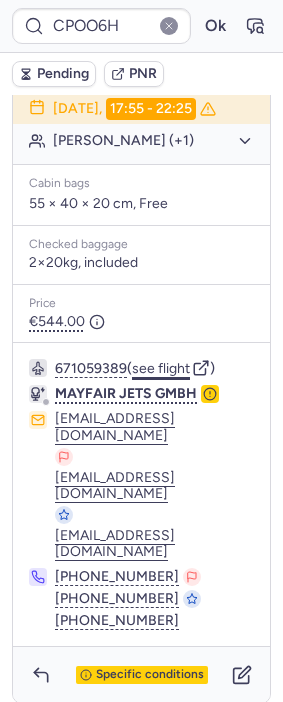 click on "see flight" 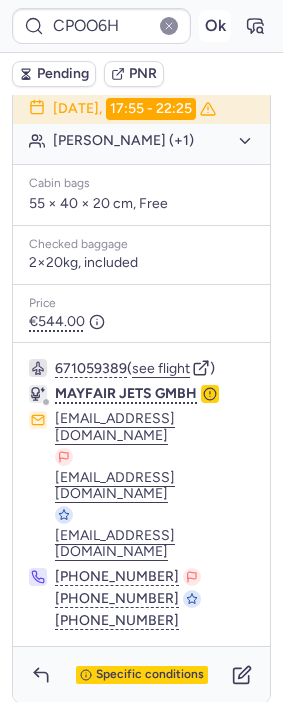 click on "Ok" at bounding box center (215, 26) 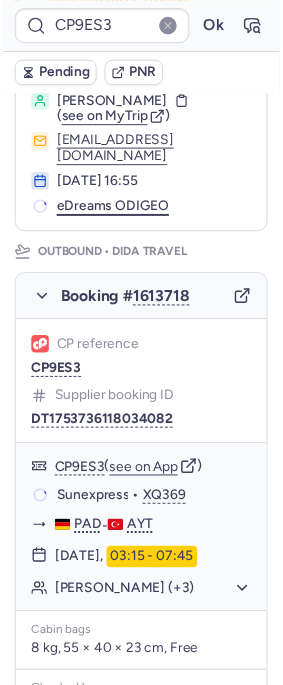 scroll, scrollTop: 45, scrollLeft: 0, axis: vertical 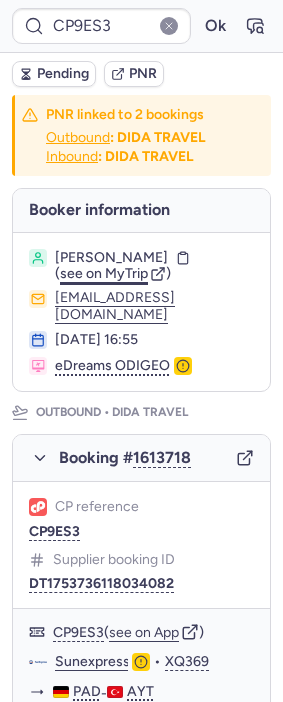 click on "see on MyTrip" at bounding box center [104, 273] 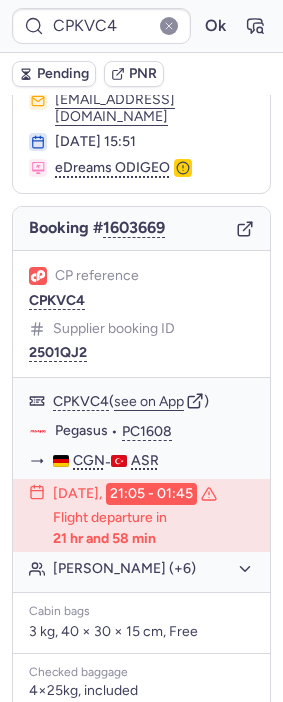 scroll, scrollTop: 111, scrollLeft: 0, axis: vertical 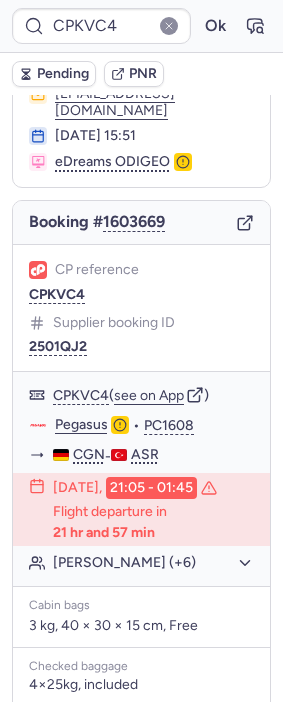 click on "Pending" at bounding box center [63, 74] 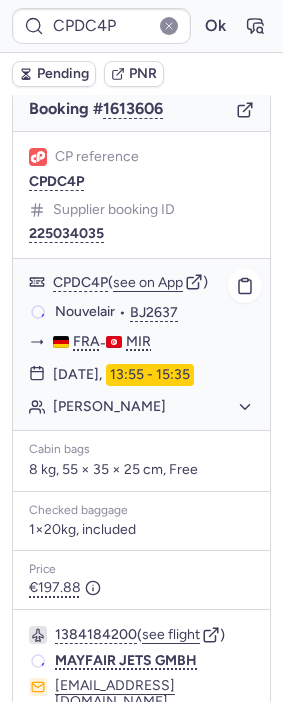 scroll, scrollTop: 222, scrollLeft: 0, axis: vertical 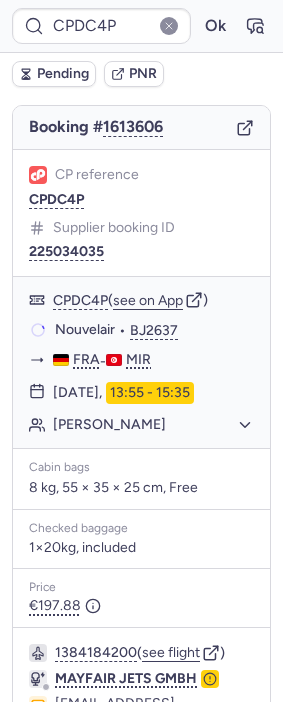 type on "CPLDUL" 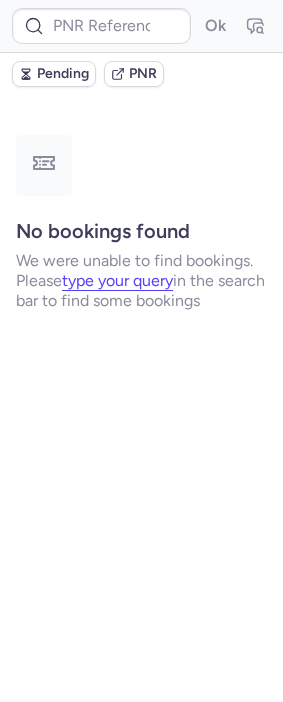 scroll, scrollTop: 0, scrollLeft: 0, axis: both 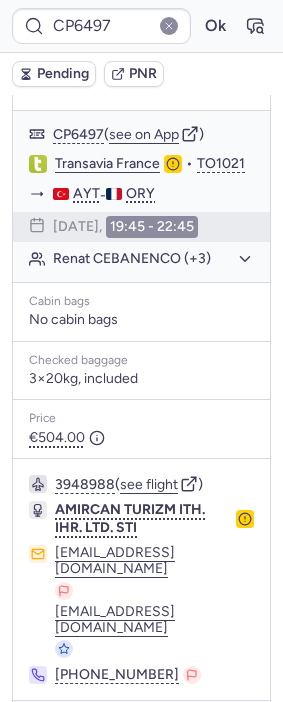 click 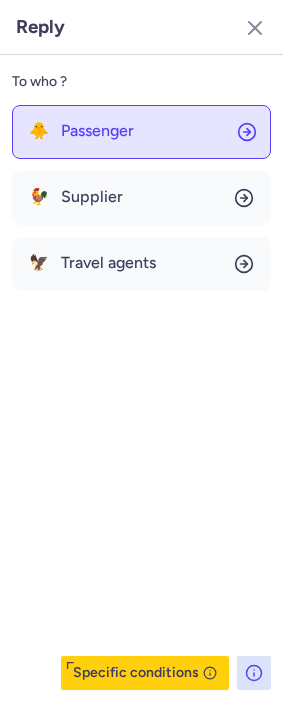 click on "Passenger" at bounding box center (97, 131) 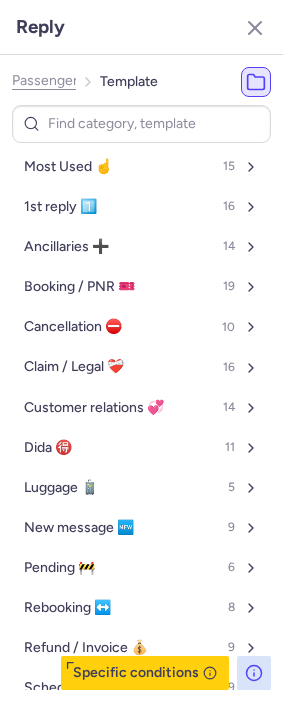 click at bounding box center [141, 124] 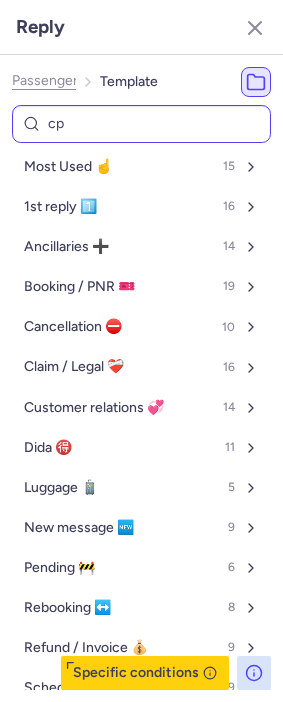 type on "cp" 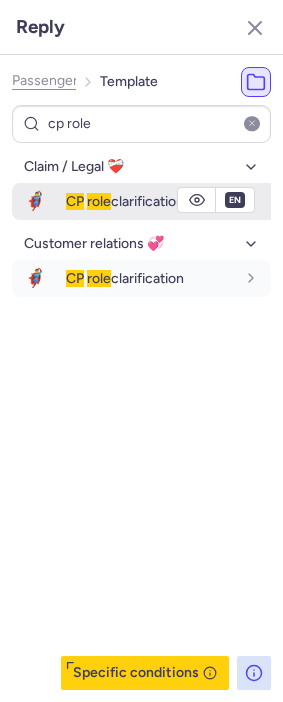 type on "cp role" 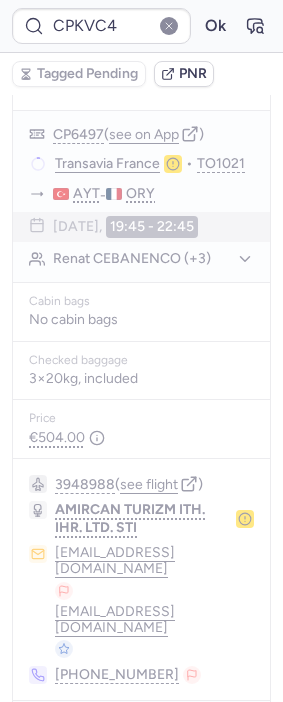 type on "CPH4TP" 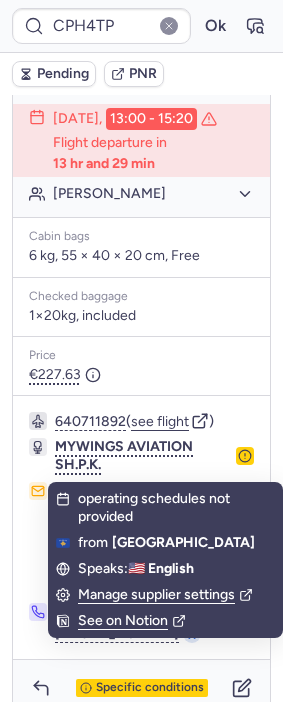 scroll, scrollTop: 432, scrollLeft: 0, axis: vertical 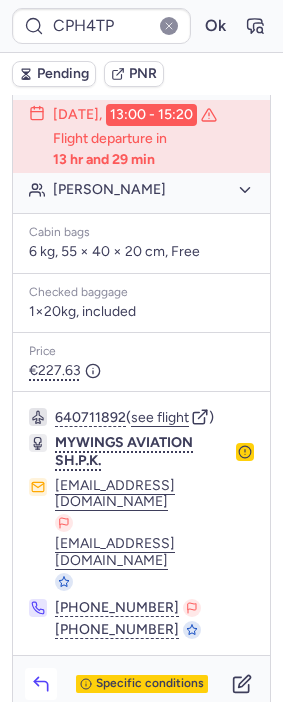 click 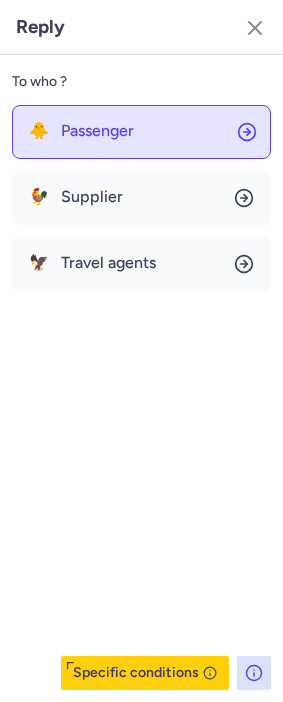 click on "🐥 Passenger" 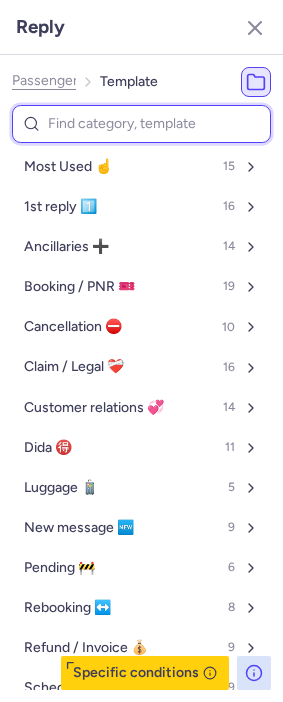click at bounding box center [141, 124] 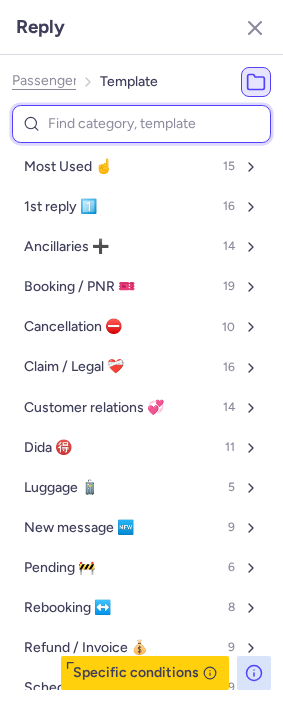 type on "v" 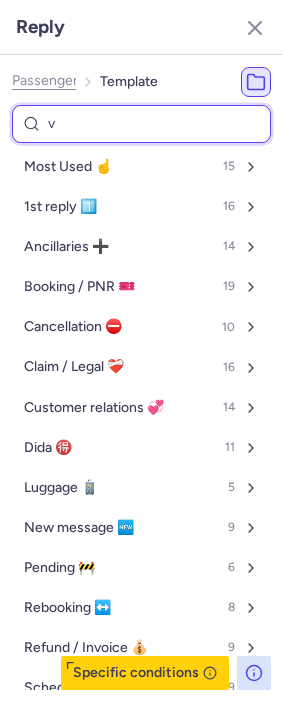 select on "en" 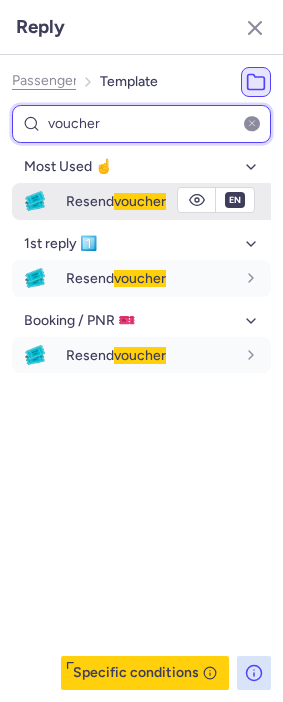 type on "voucher" 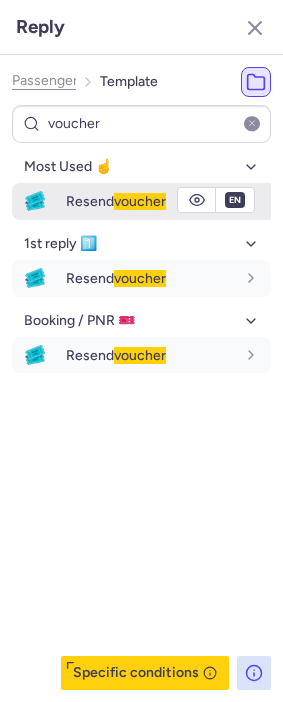 click on "Resend  voucher" at bounding box center [116, 201] 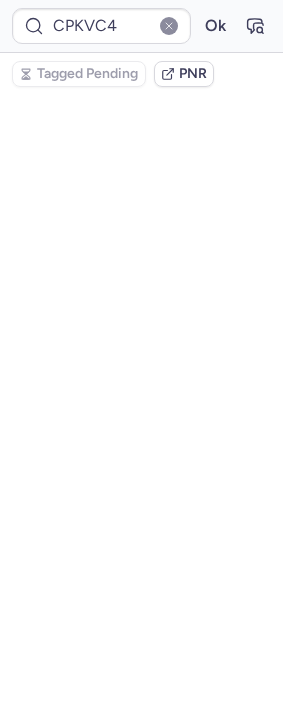 scroll, scrollTop: 472, scrollLeft: 0, axis: vertical 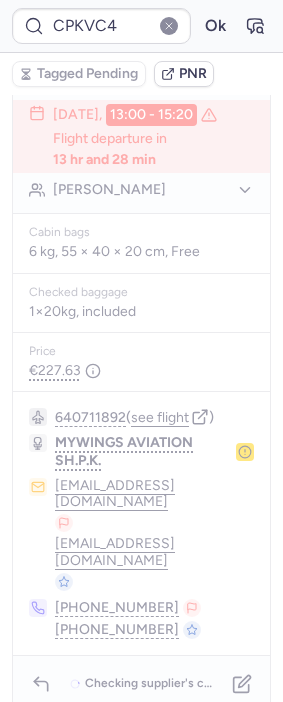 type on "CPL5NC" 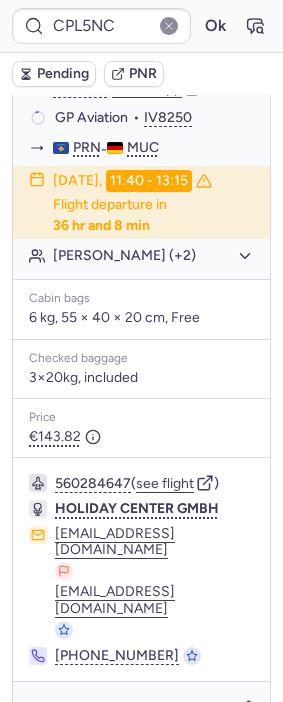 scroll, scrollTop: 384, scrollLeft: 0, axis: vertical 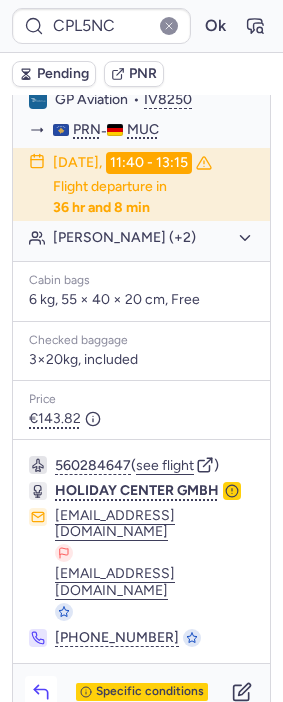click 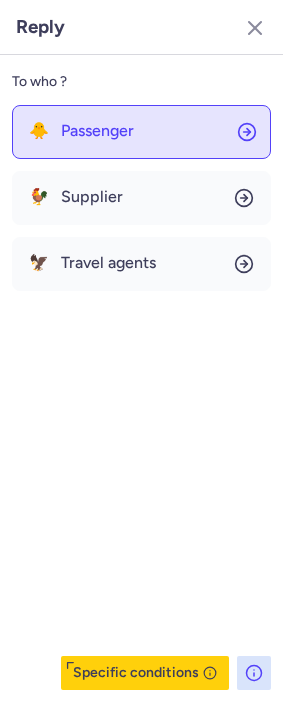click on "🐥 Passenger" 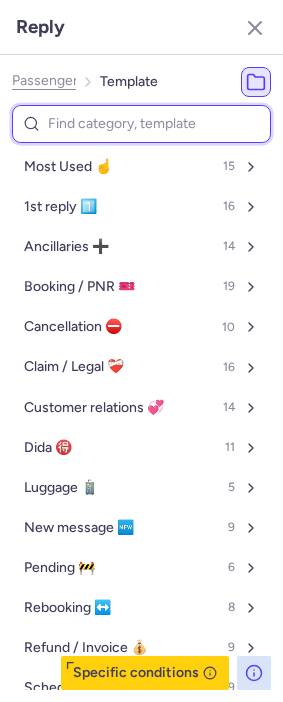 click at bounding box center [141, 124] 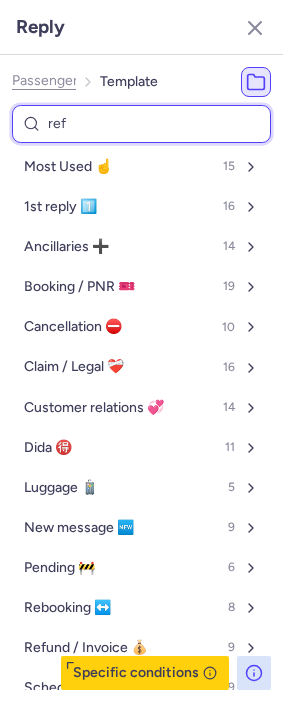 type on "refu" 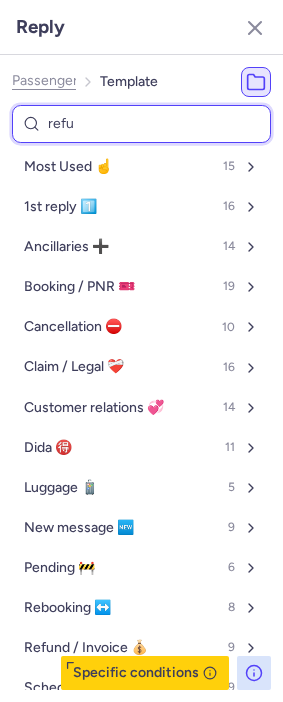 select on "de" 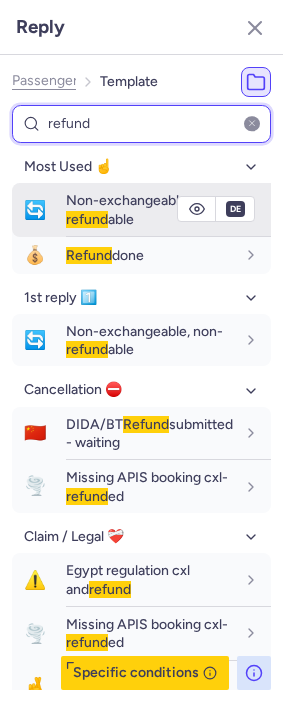 type on "refund" 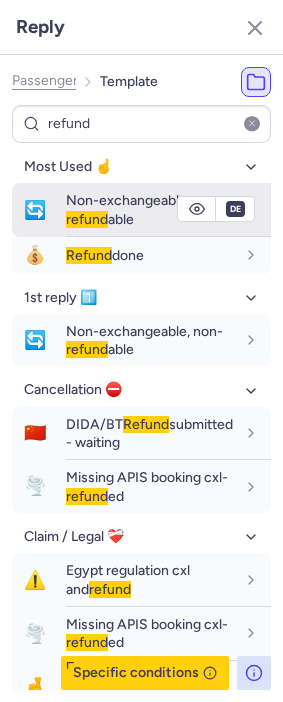 click on "🔄" at bounding box center (35, 210) 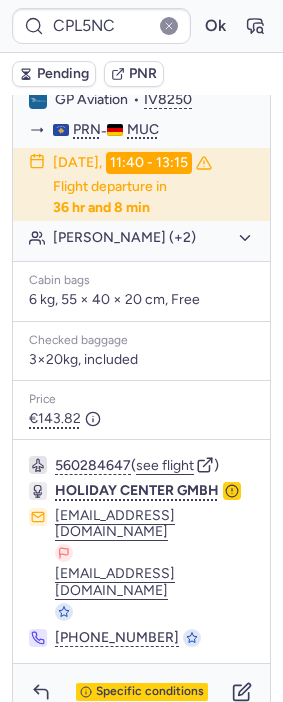 type on "CPKVC4" 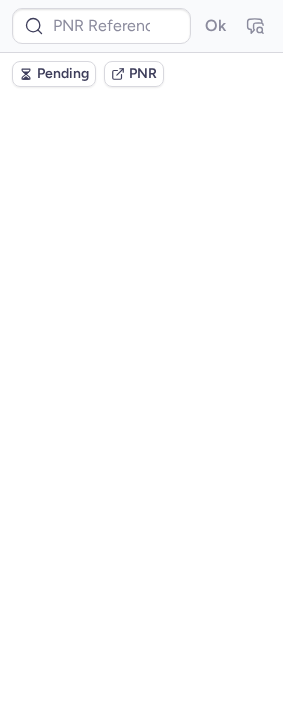 scroll, scrollTop: 384, scrollLeft: 0, axis: vertical 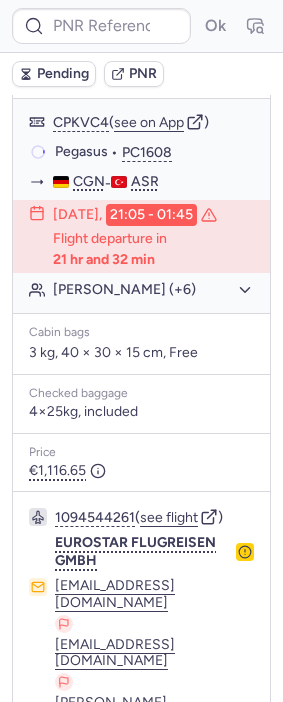 type on "CPKVC4" 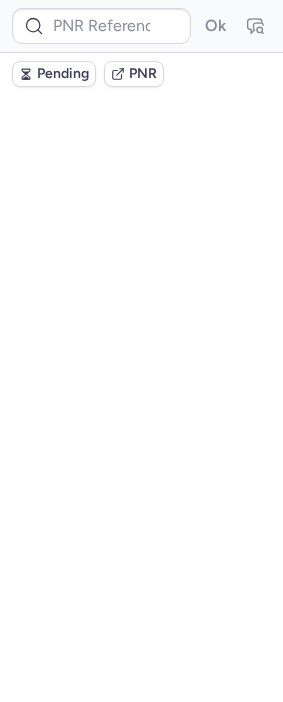 scroll, scrollTop: 0, scrollLeft: 0, axis: both 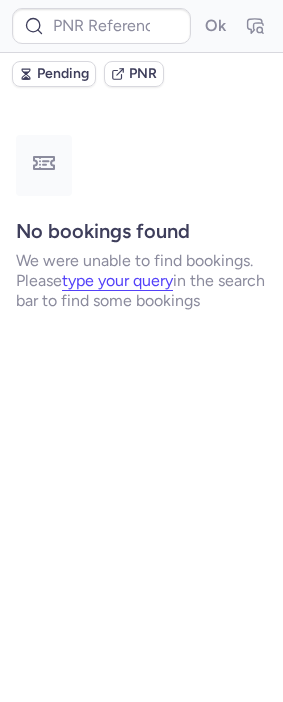 type on "CPUEKR" 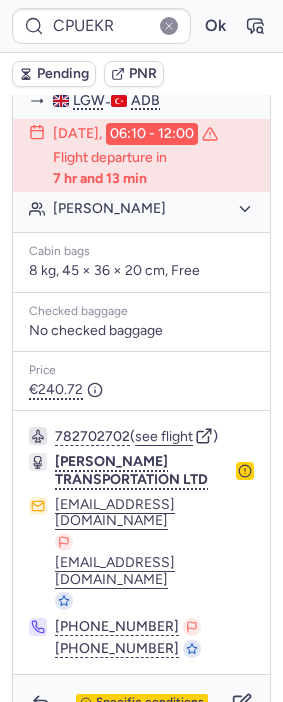 scroll, scrollTop: 432, scrollLeft: 0, axis: vertical 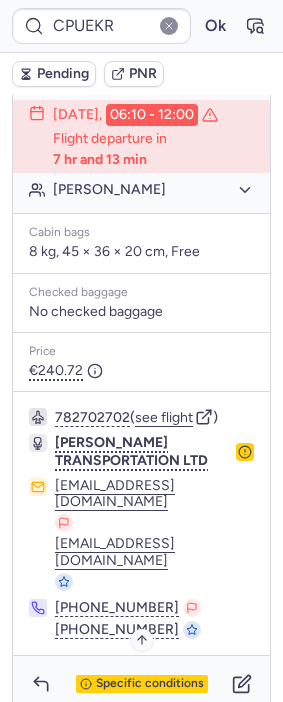 click on "Specific conditions" at bounding box center (150, 684) 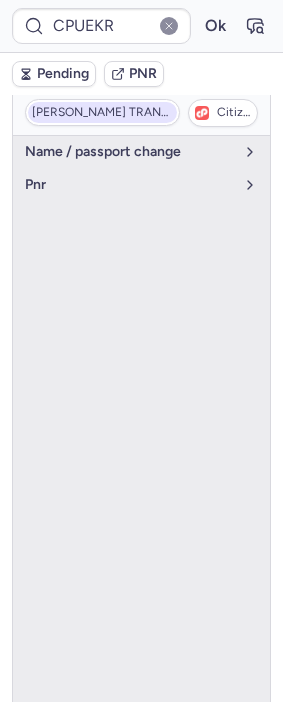 scroll, scrollTop: 205, scrollLeft: 0, axis: vertical 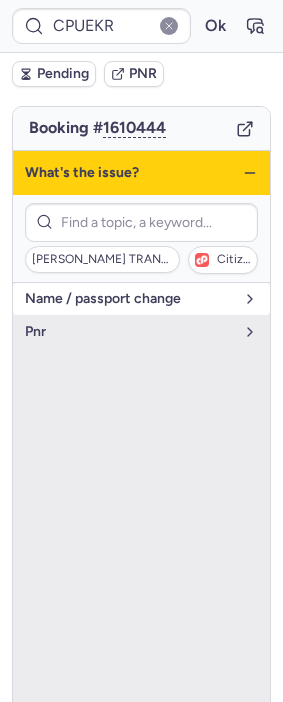click on "name / passport change" at bounding box center (141, 299) 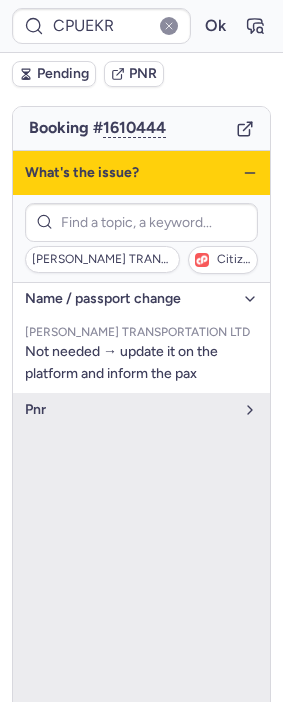 click on "name / passport change [PERSON_NAME] TRANSPORTATION LTD Not needed → update it on the platform and inform the pax pnr" at bounding box center (141, 582) 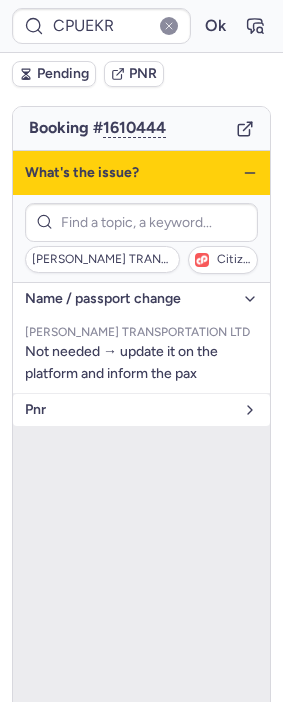 click on "pnr" at bounding box center [129, 410] 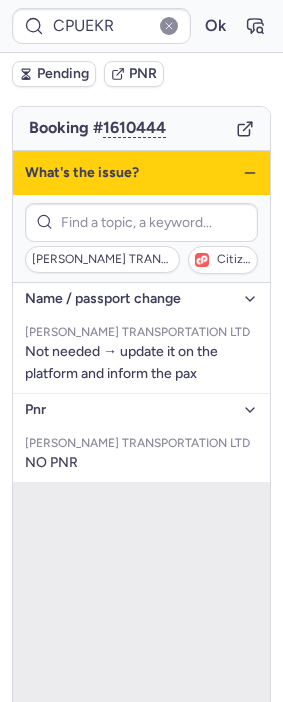 click 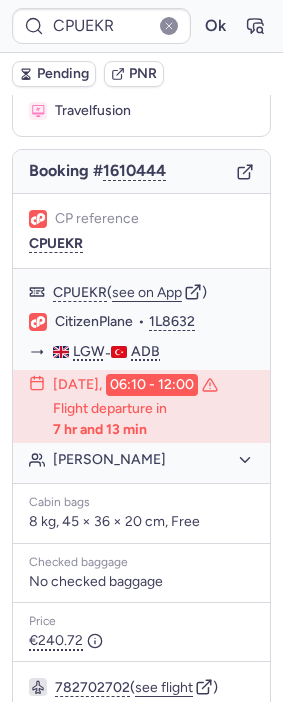 scroll, scrollTop: 432, scrollLeft: 0, axis: vertical 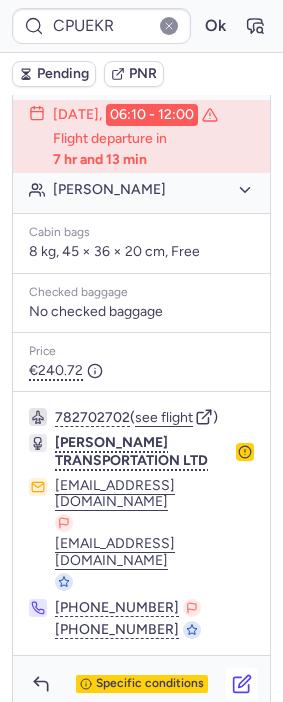 click 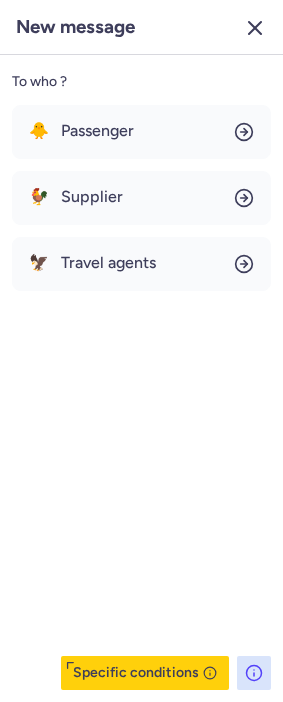 click 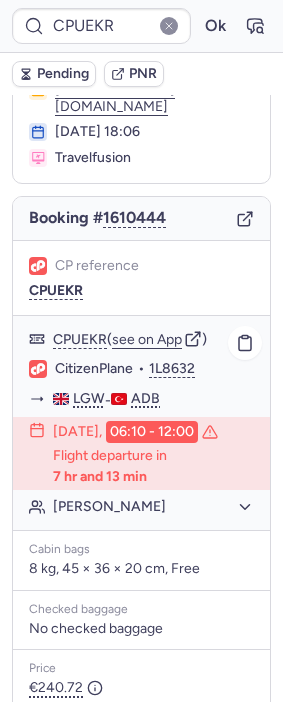 scroll, scrollTop: 98, scrollLeft: 0, axis: vertical 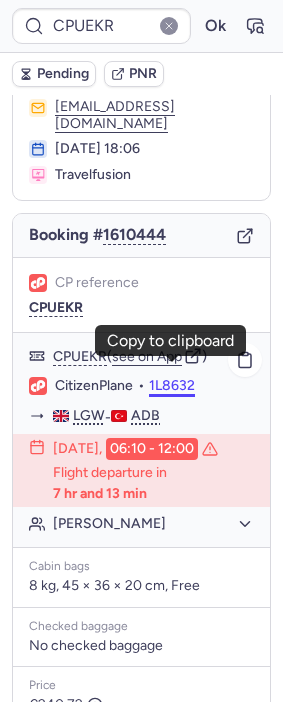 click on "1L8632" at bounding box center [172, 386] 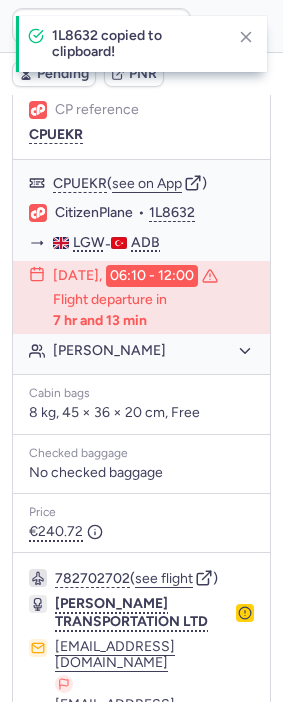 scroll, scrollTop: 432, scrollLeft: 0, axis: vertical 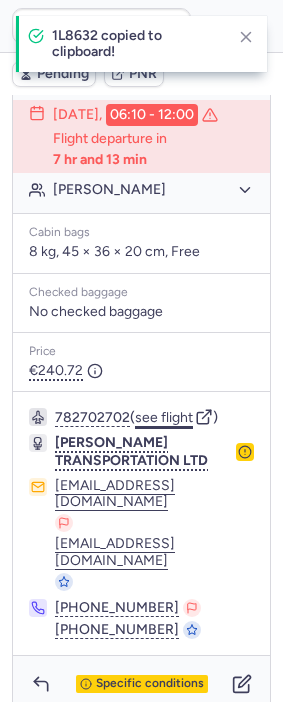click on "see flight" 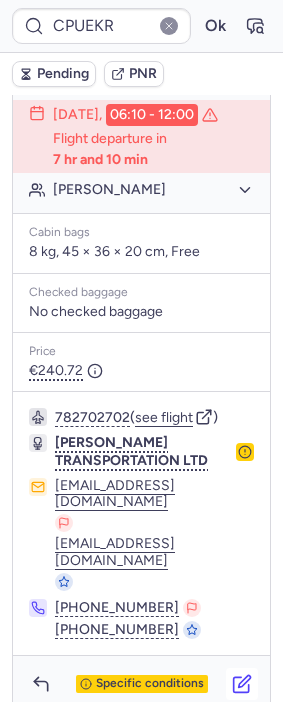 click 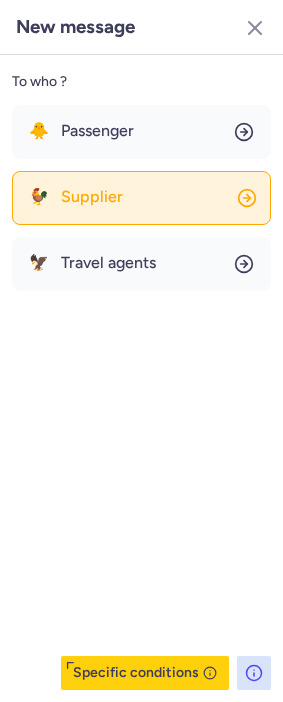 click on "🐓 Supplier" 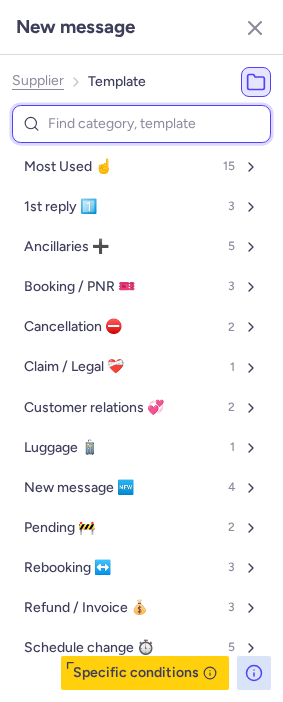 click at bounding box center [141, 124] 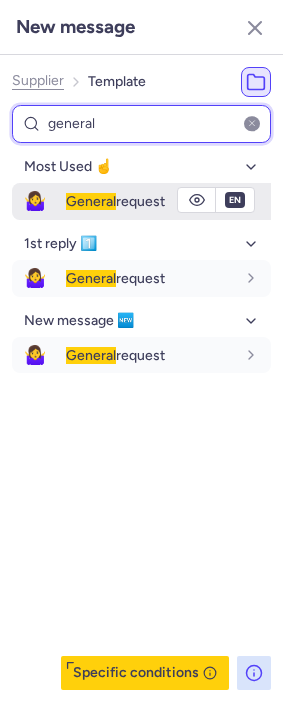 type on "general" 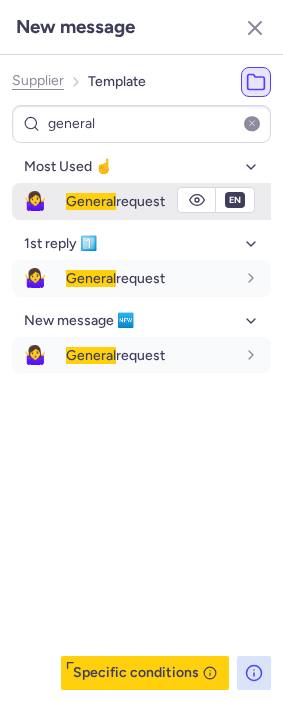 click on "🤷‍♀️ General  request" at bounding box center (141, 201) 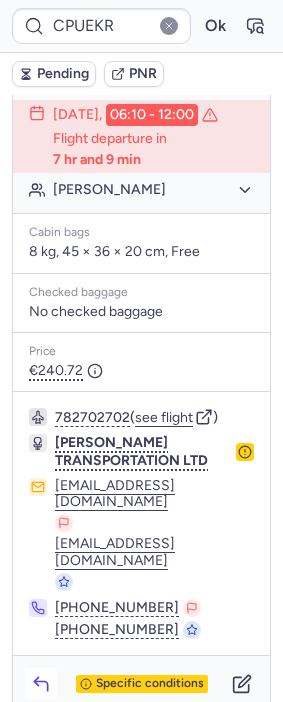 click at bounding box center (41, 684) 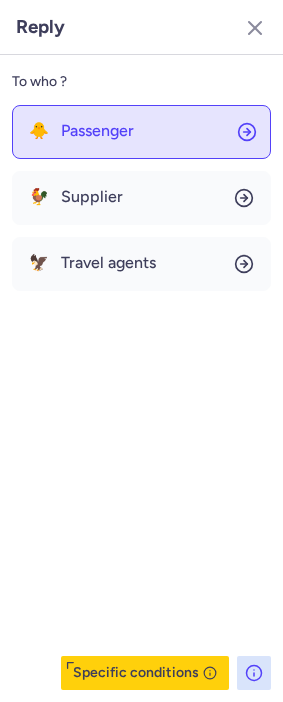 click on "🐥 Passenger" 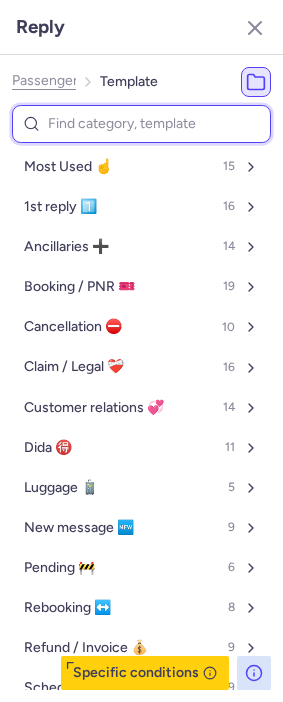 click at bounding box center (141, 124) 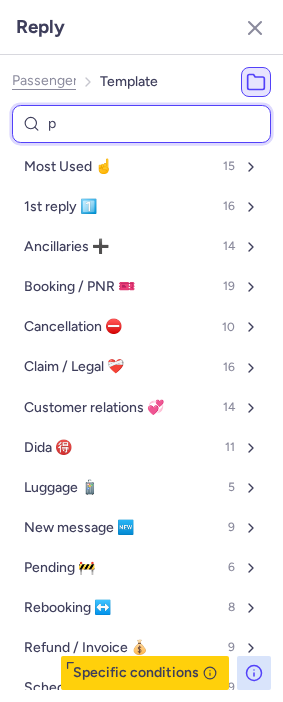 type on "pe" 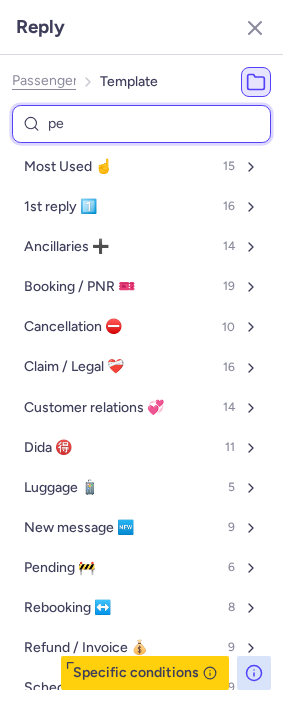select on "en" 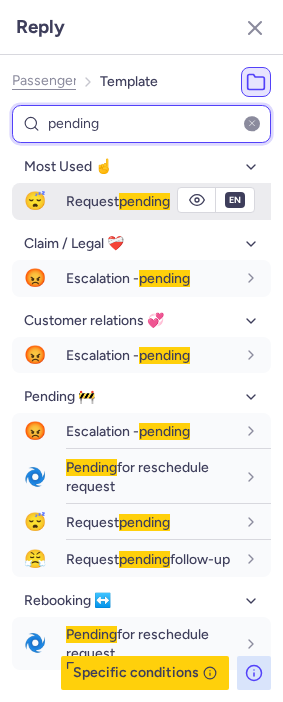 type on "pending" 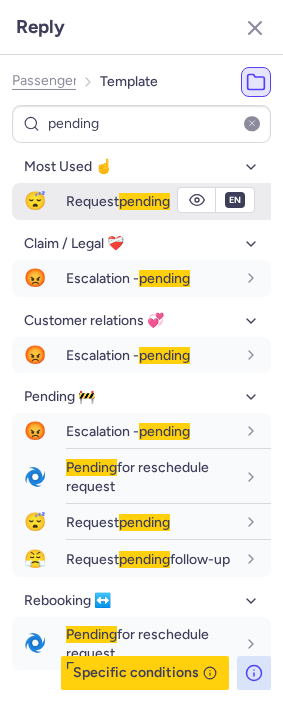 click on "Request  pending" at bounding box center [118, 201] 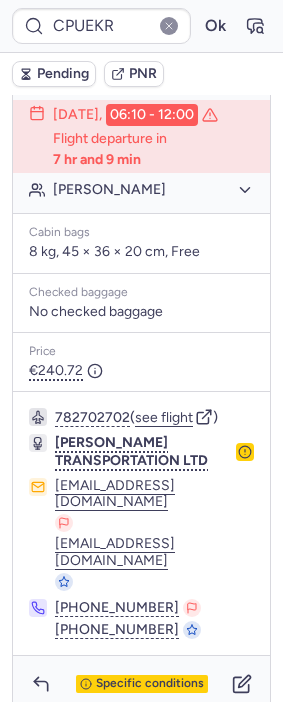 click on "Pending" at bounding box center (63, 74) 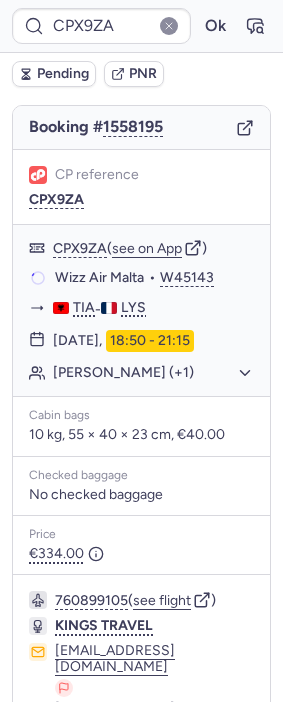 scroll, scrollTop: 308, scrollLeft: 0, axis: vertical 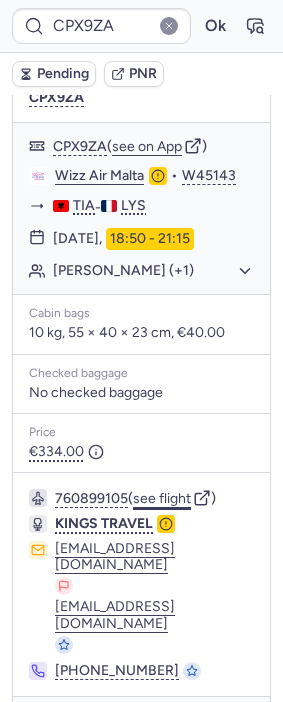 click on "see flight" 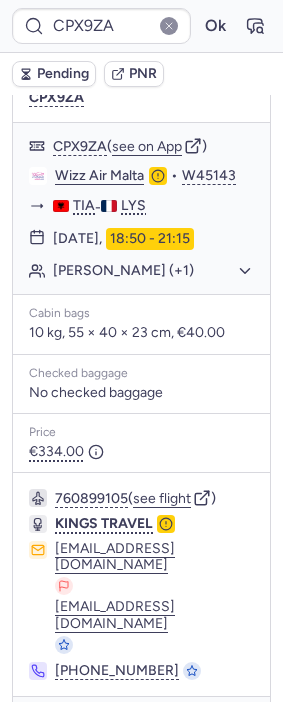 click on "Pending" at bounding box center (63, 74) 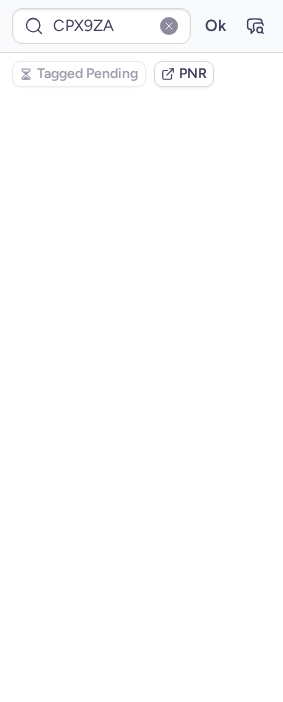 scroll, scrollTop: 0, scrollLeft: 0, axis: both 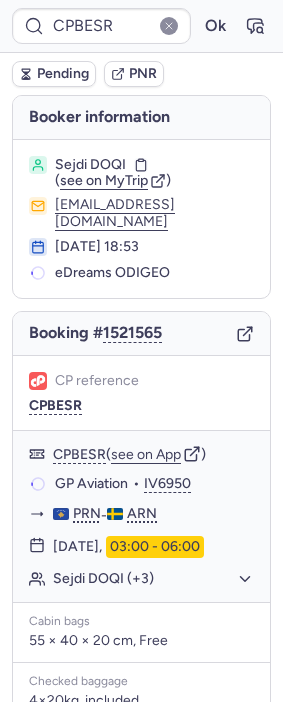 type on "CPX9ZA" 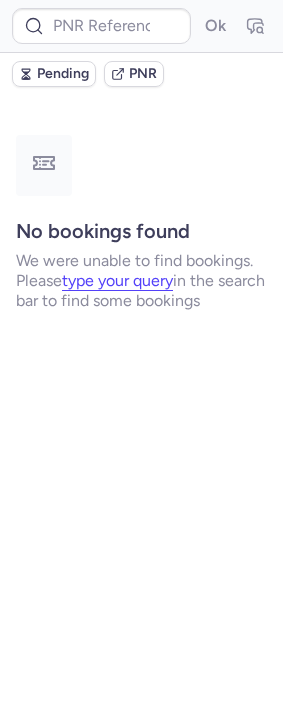 type on "CPX9ZA" 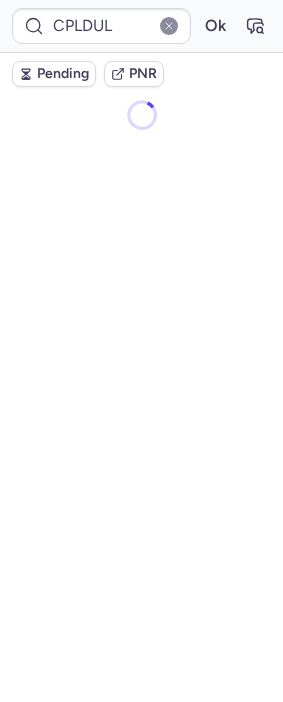 scroll, scrollTop: 0, scrollLeft: 0, axis: both 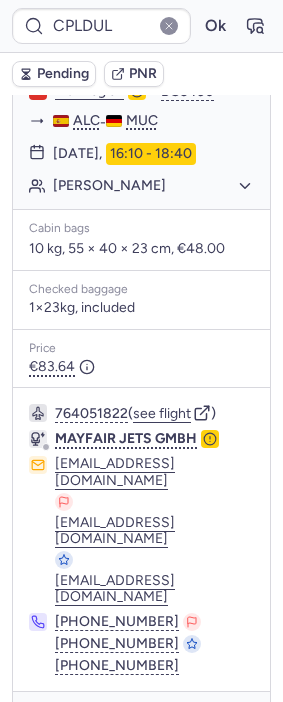 click 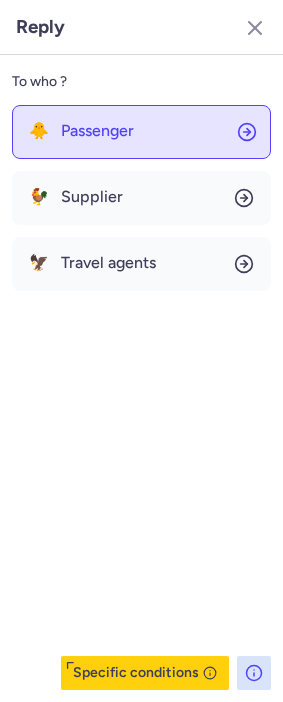 click on "🐥 Passenger" 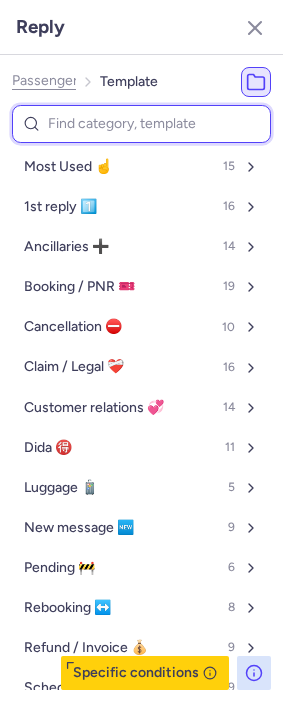 click at bounding box center (141, 124) 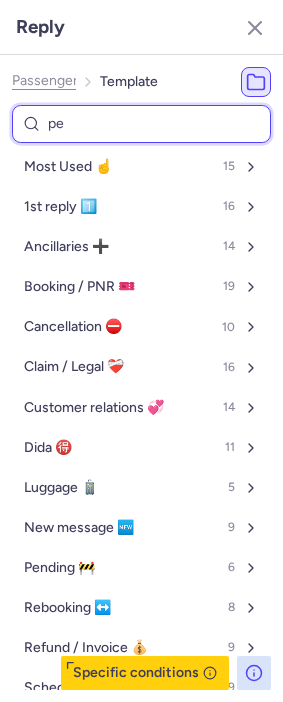 type on "pen" 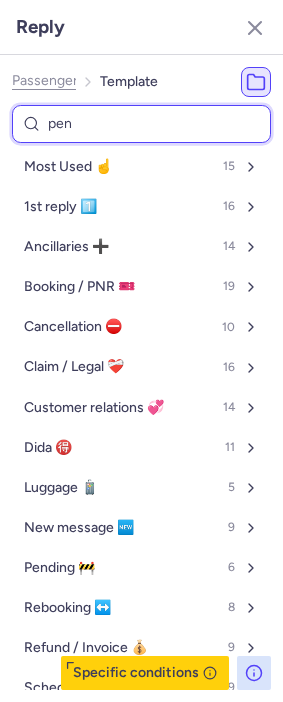 select on "en" 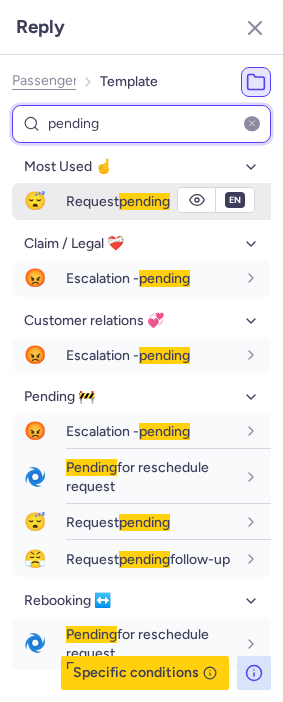 type on "pending" 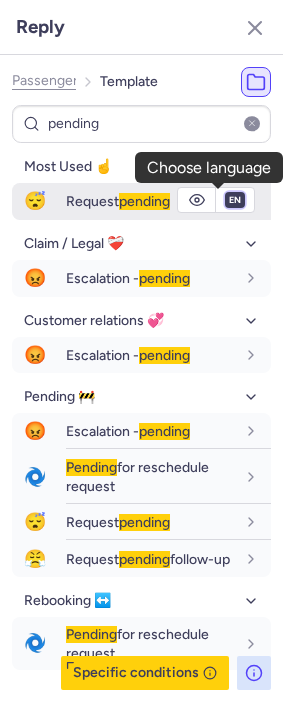 drag, startPoint x: 217, startPoint y: 195, endPoint x: 223, endPoint y: 206, distance: 12.529964 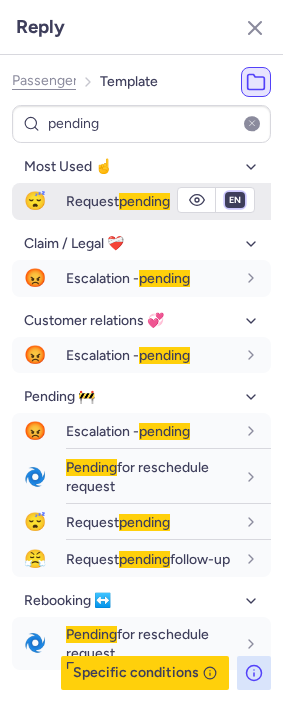 select on "de" 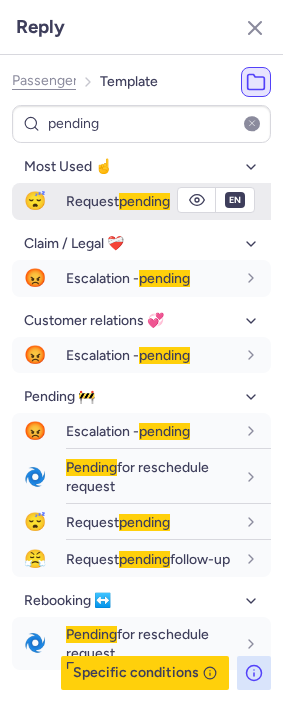 click on "fr en de nl pt es it ru" at bounding box center [235, 200] 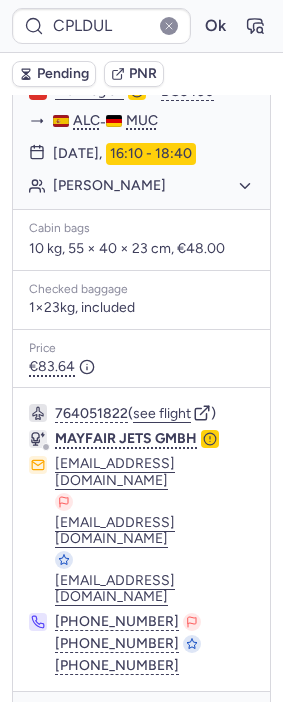click on "Pending" at bounding box center (63, 74) 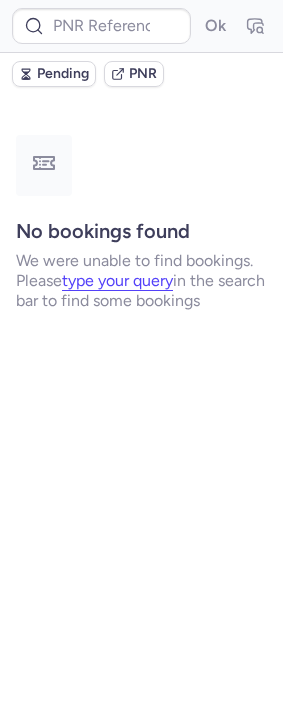 scroll, scrollTop: 0, scrollLeft: 0, axis: both 